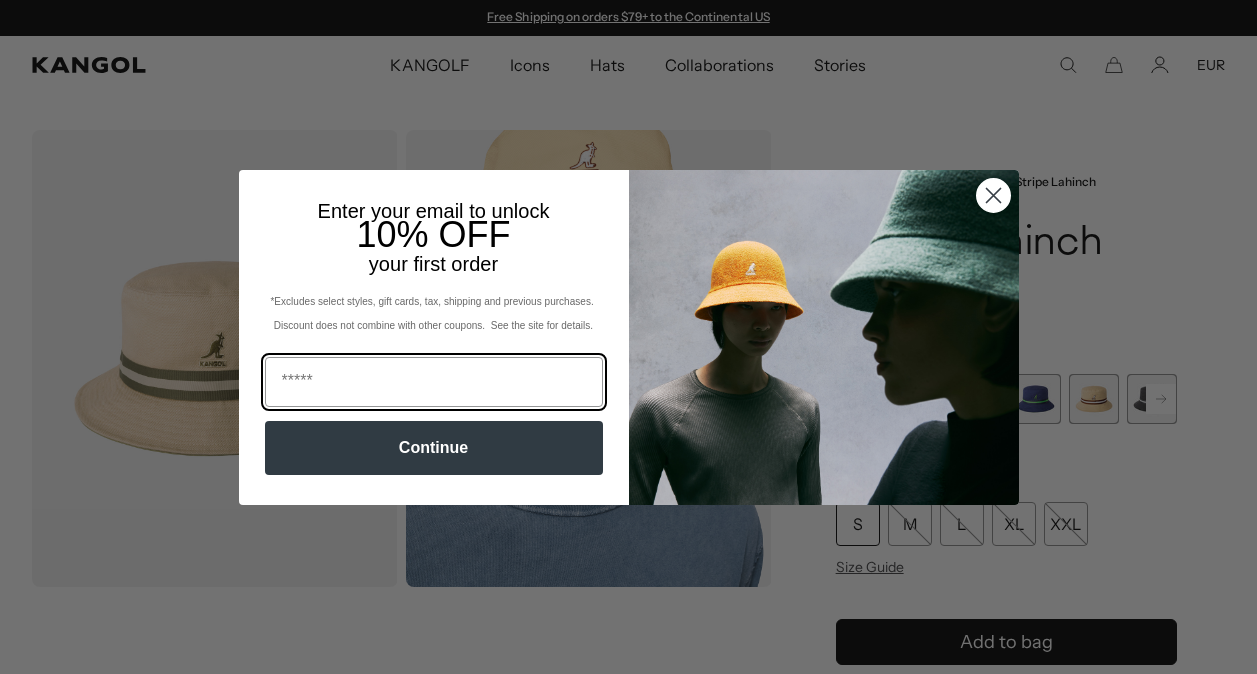 scroll, scrollTop: 0, scrollLeft: 0, axis: both 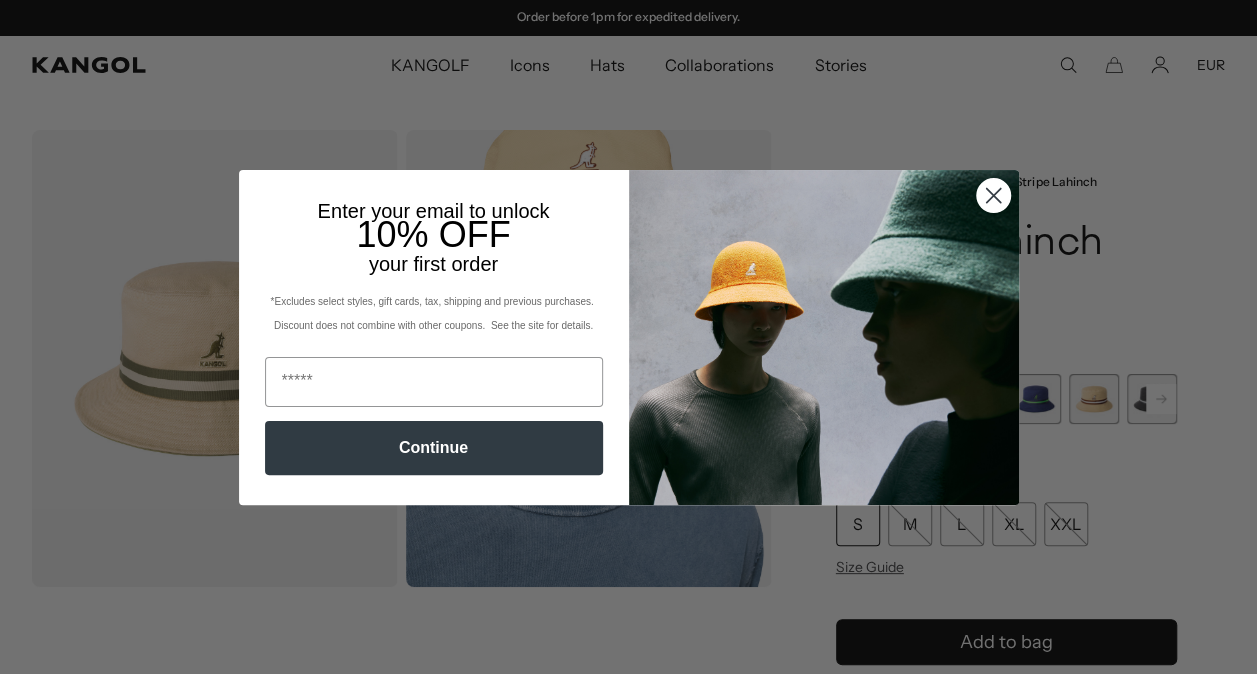 click 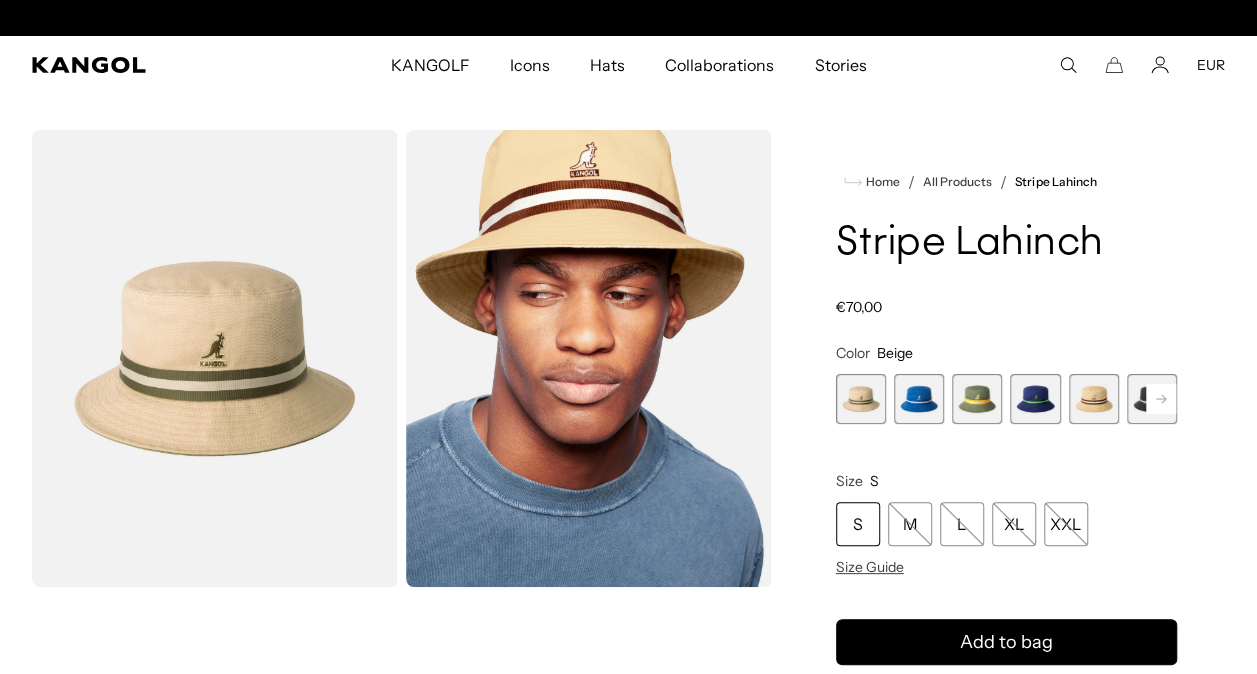 scroll, scrollTop: 0, scrollLeft: 0, axis: both 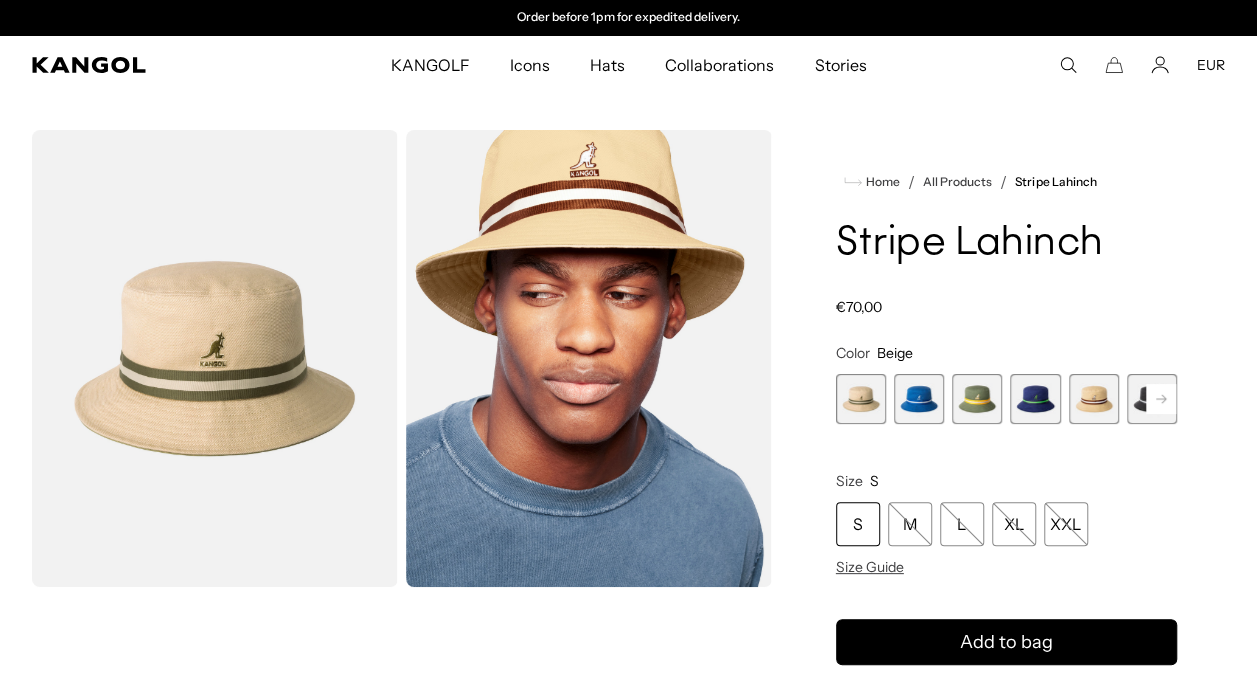click at bounding box center (861, 399) 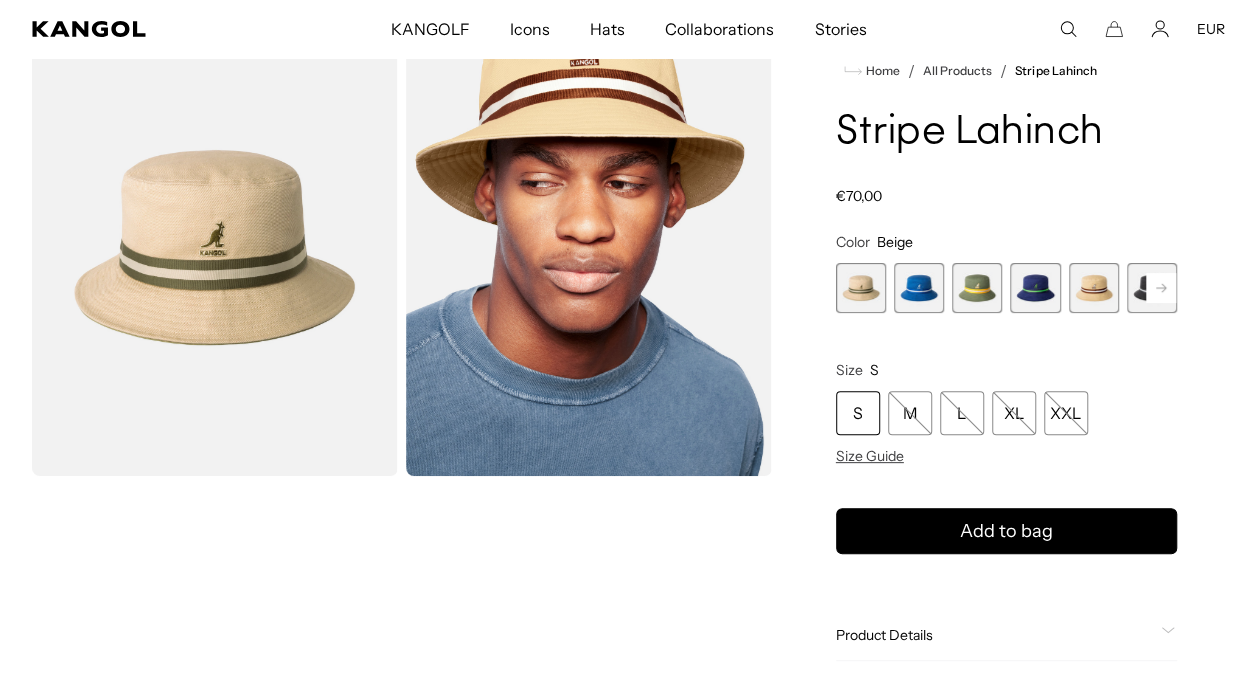 scroll, scrollTop: 121, scrollLeft: 0, axis: vertical 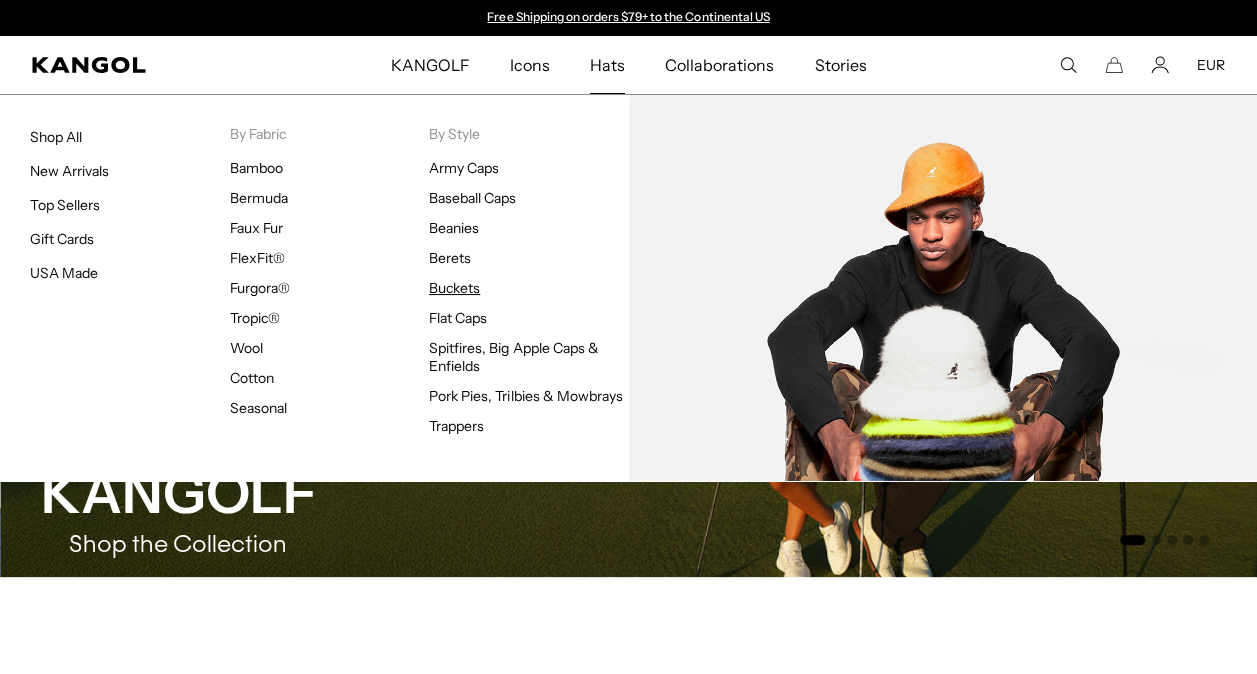 click on "Buckets" at bounding box center (454, 288) 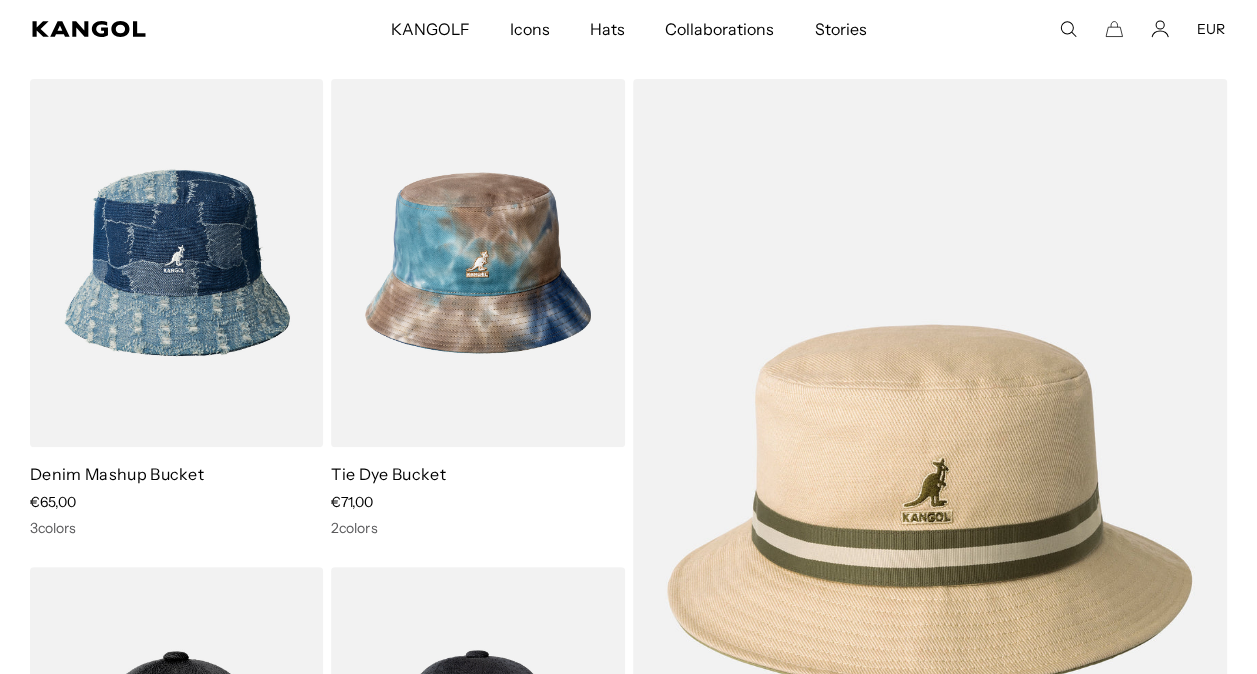scroll, scrollTop: 183, scrollLeft: 0, axis: vertical 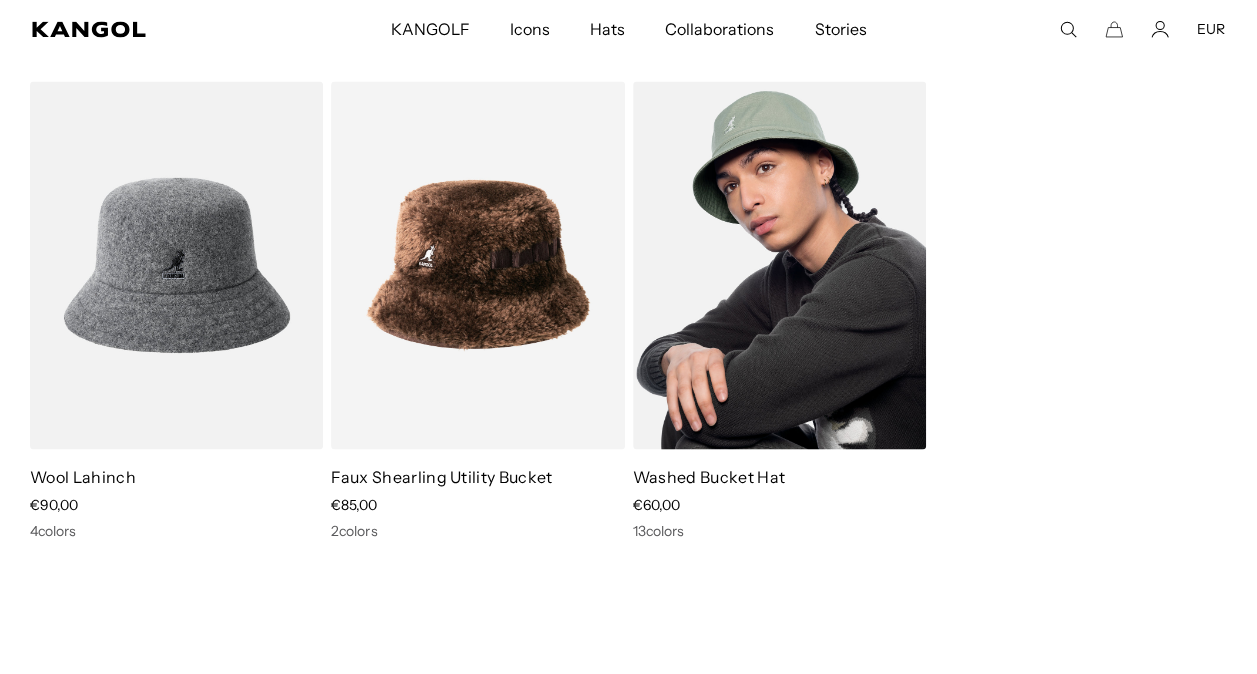 click at bounding box center (779, 265) 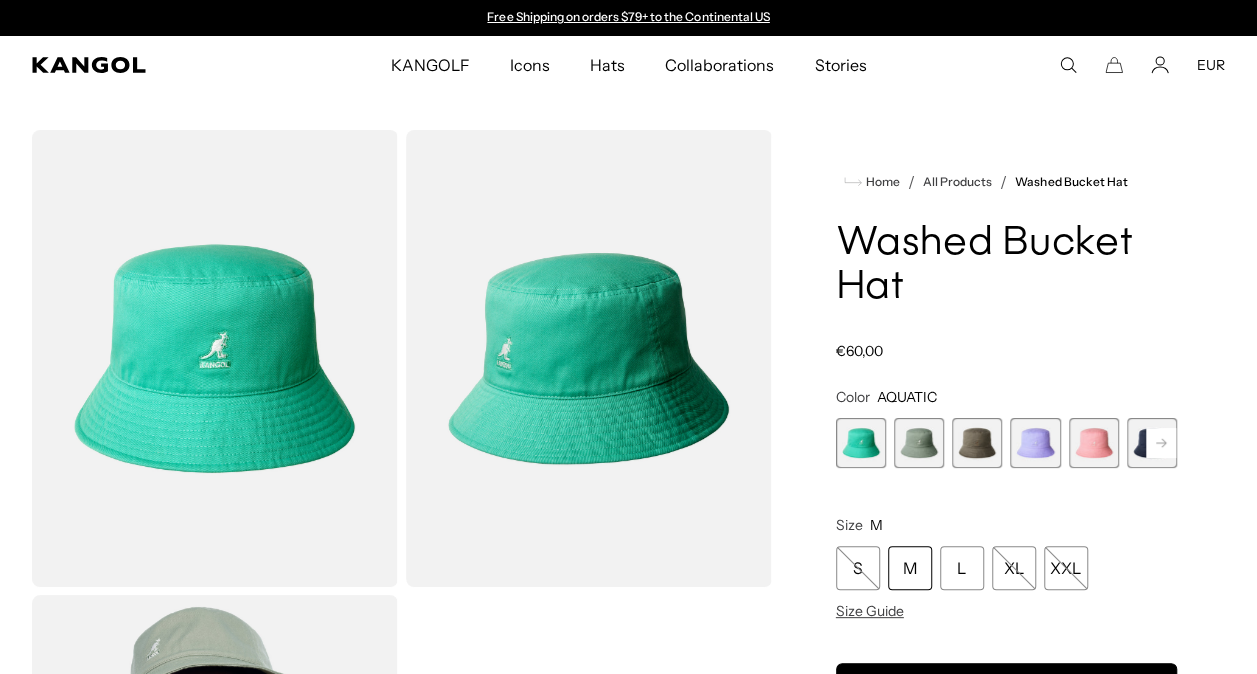 scroll, scrollTop: 0, scrollLeft: 0, axis: both 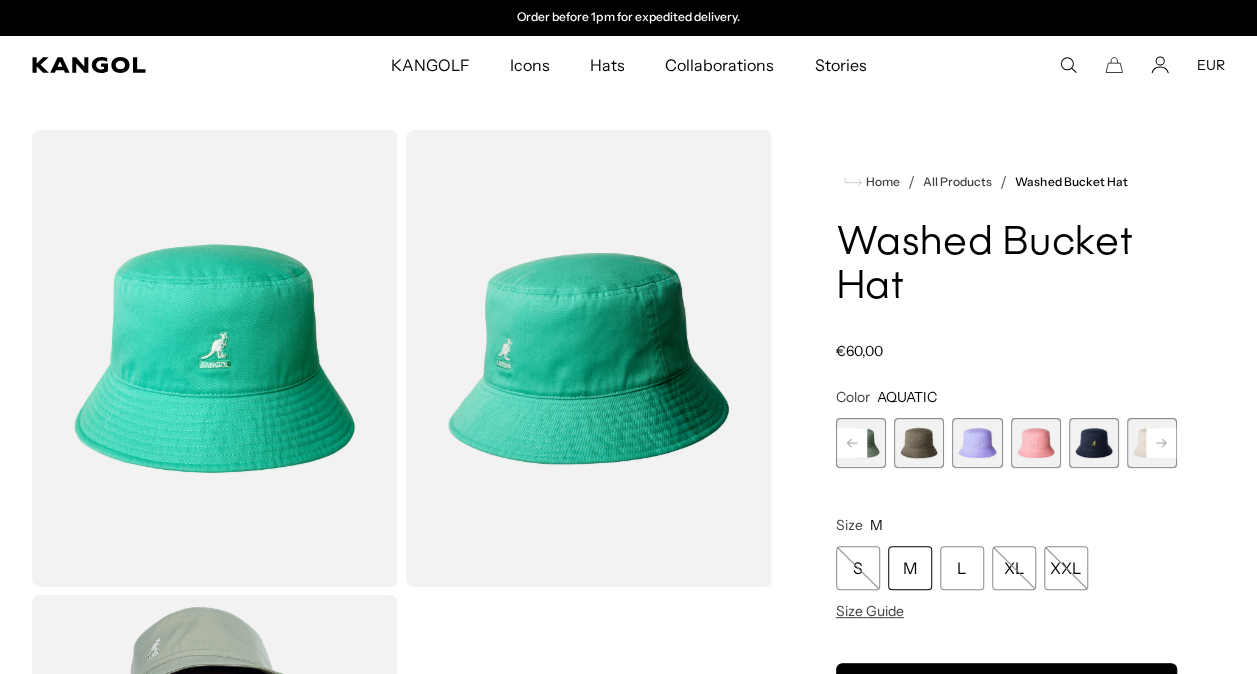 click 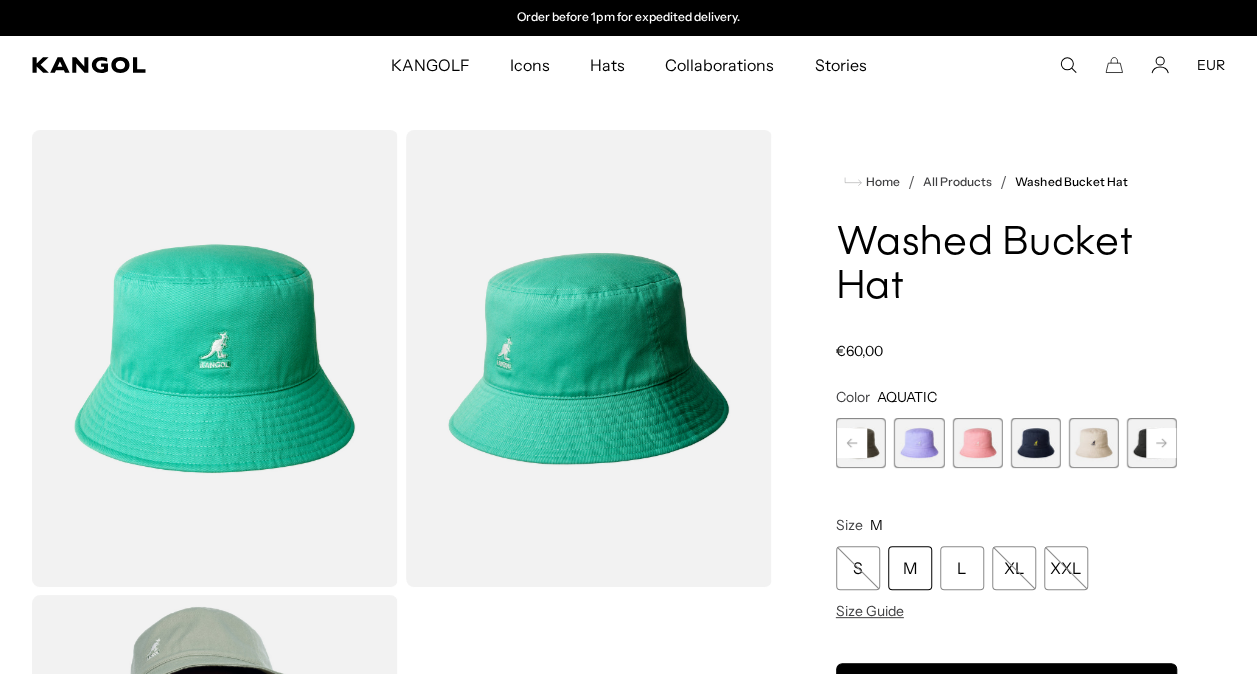 click at bounding box center (1094, 443) 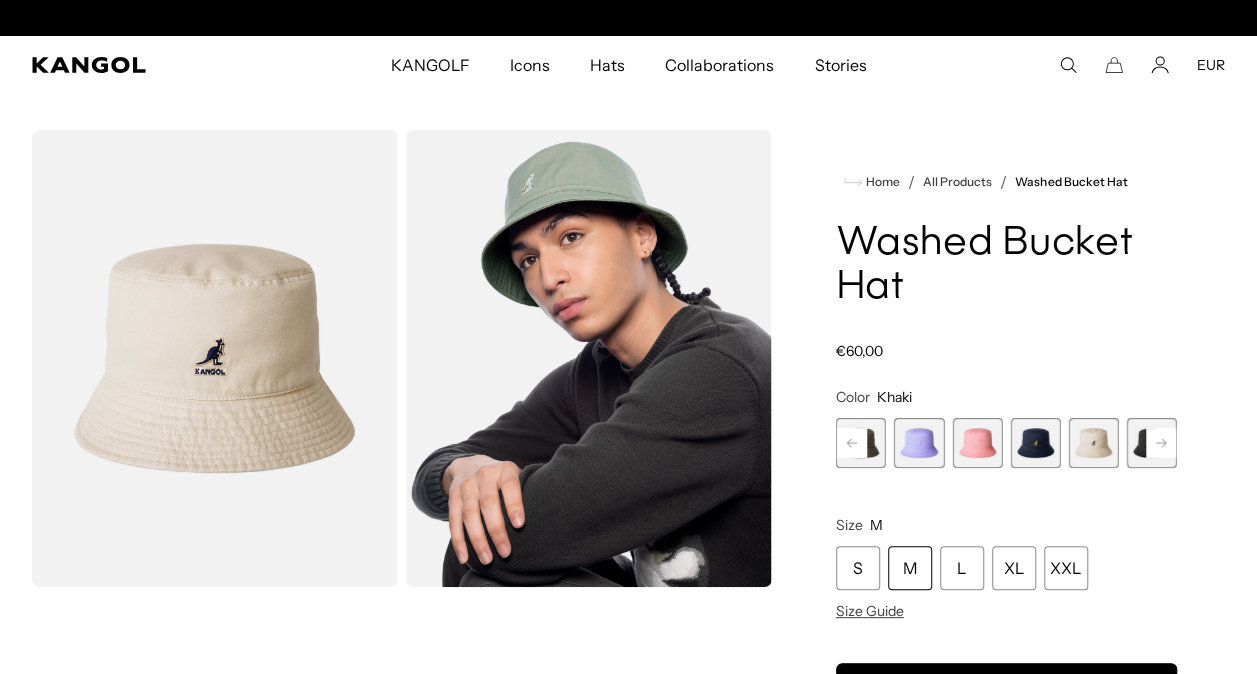 scroll, scrollTop: 0, scrollLeft: 0, axis: both 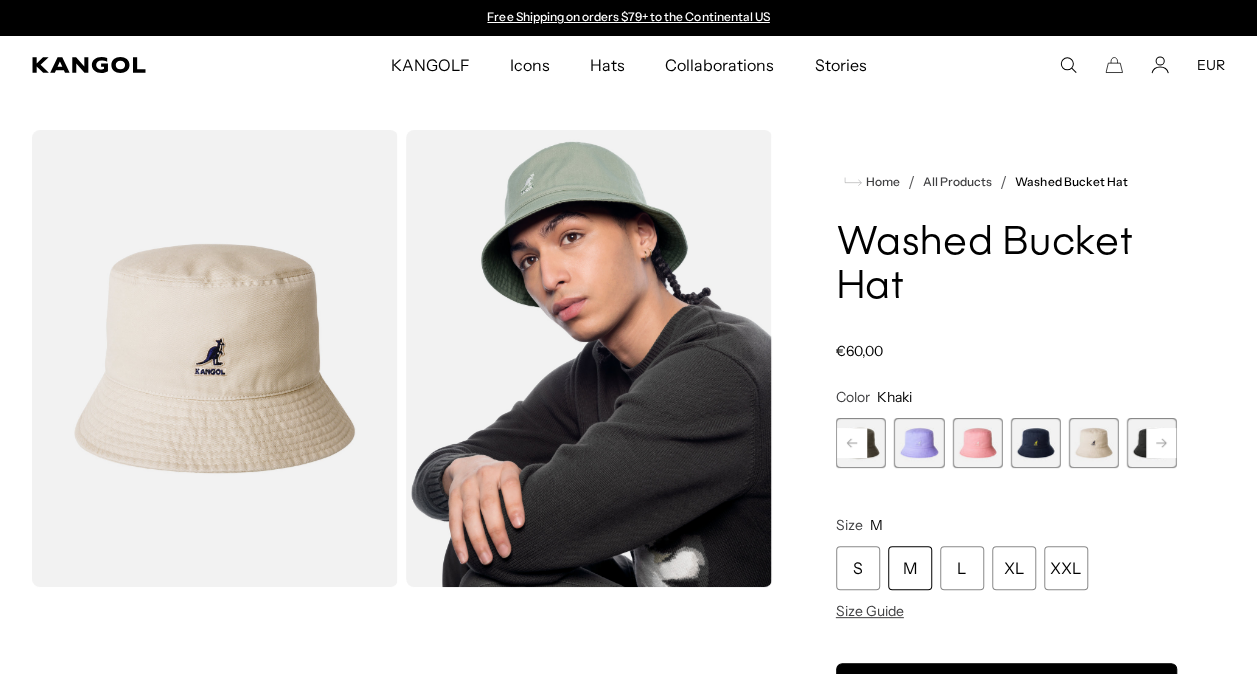 click 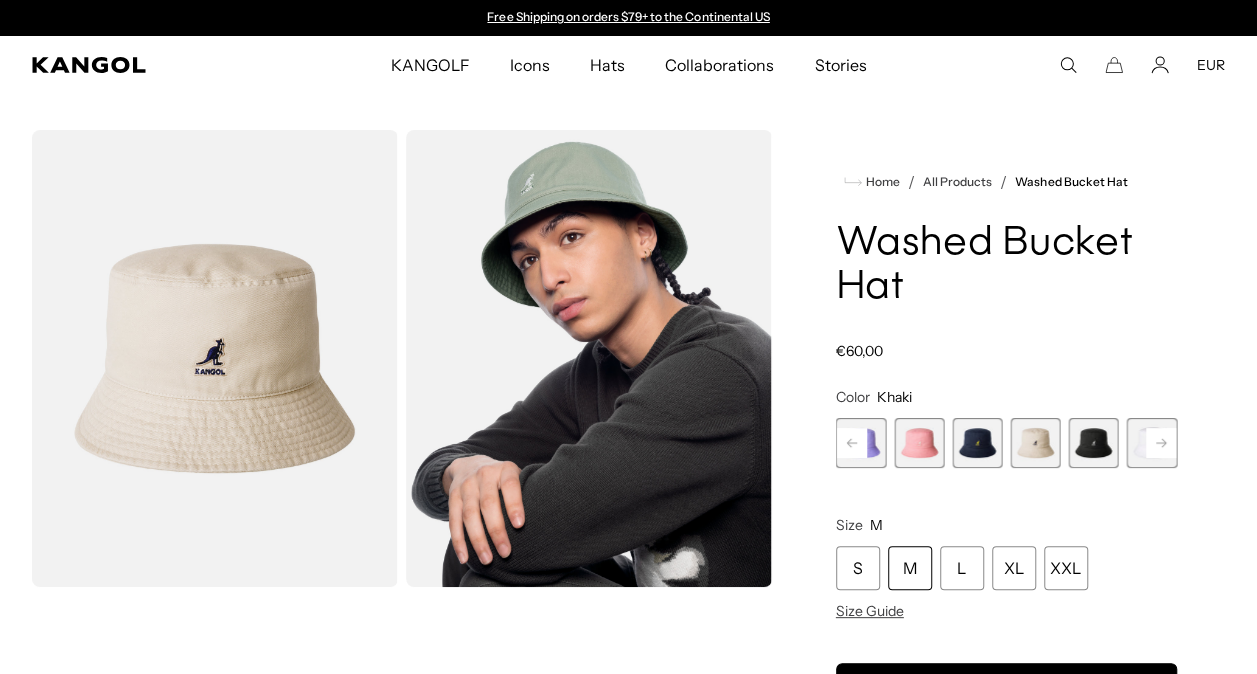 click 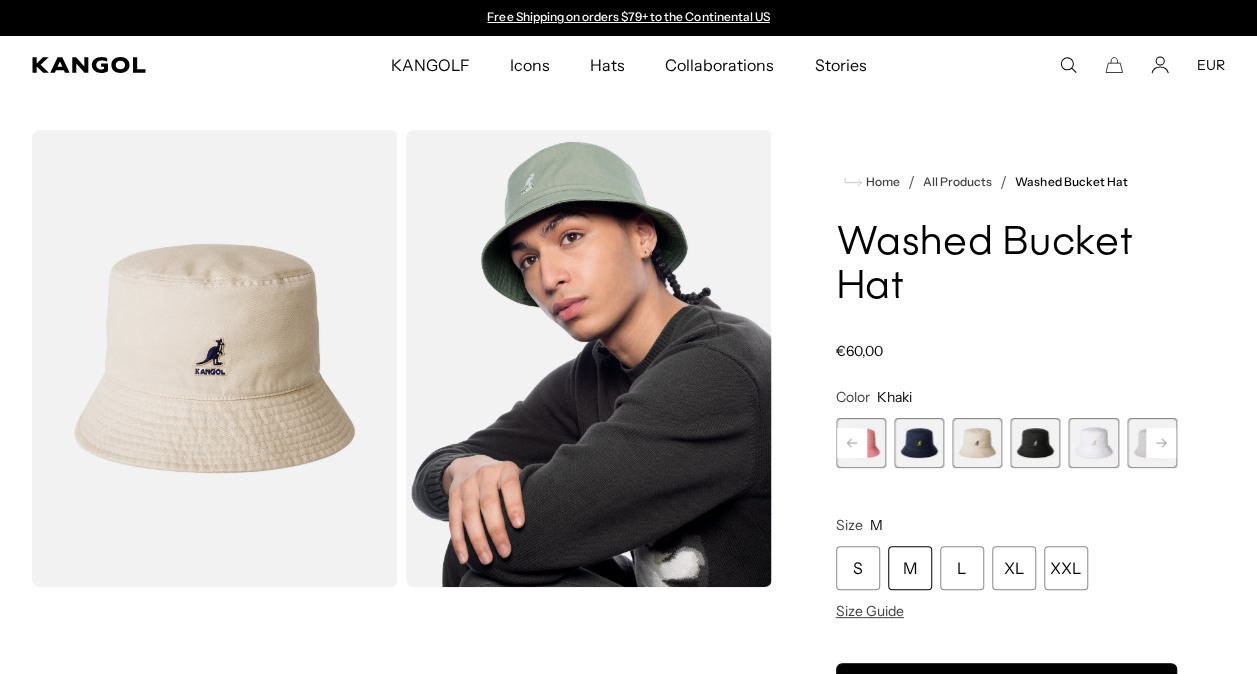 click 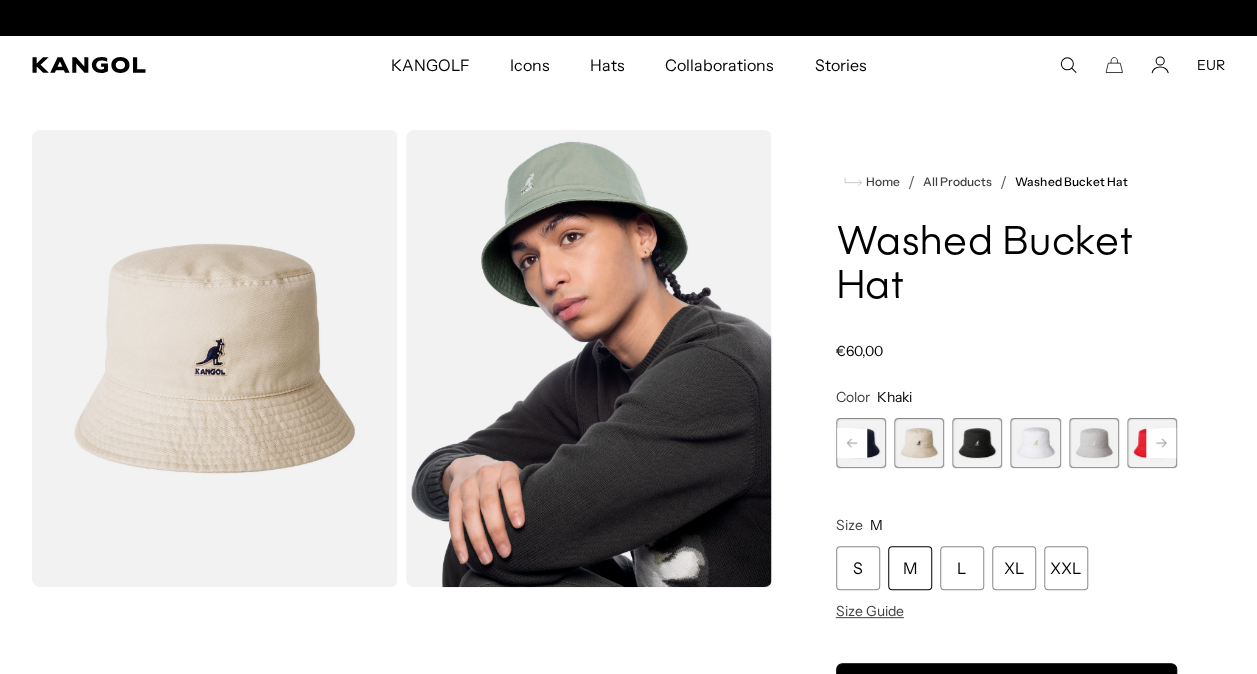 click 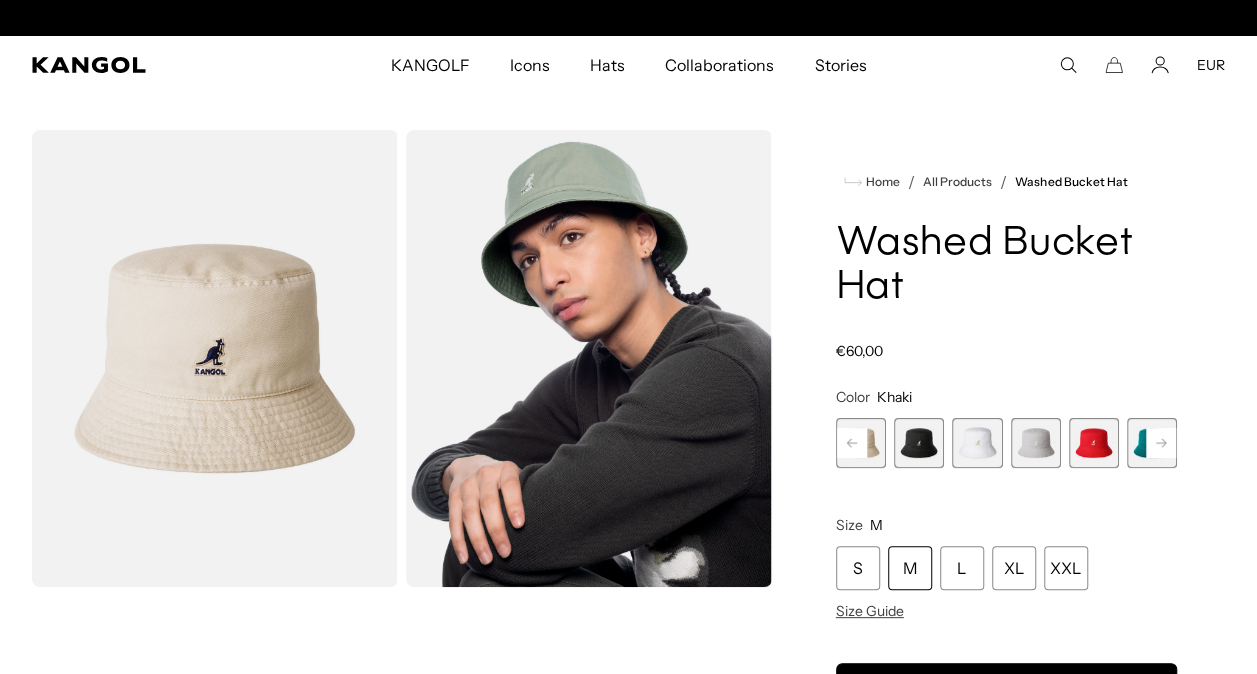 click 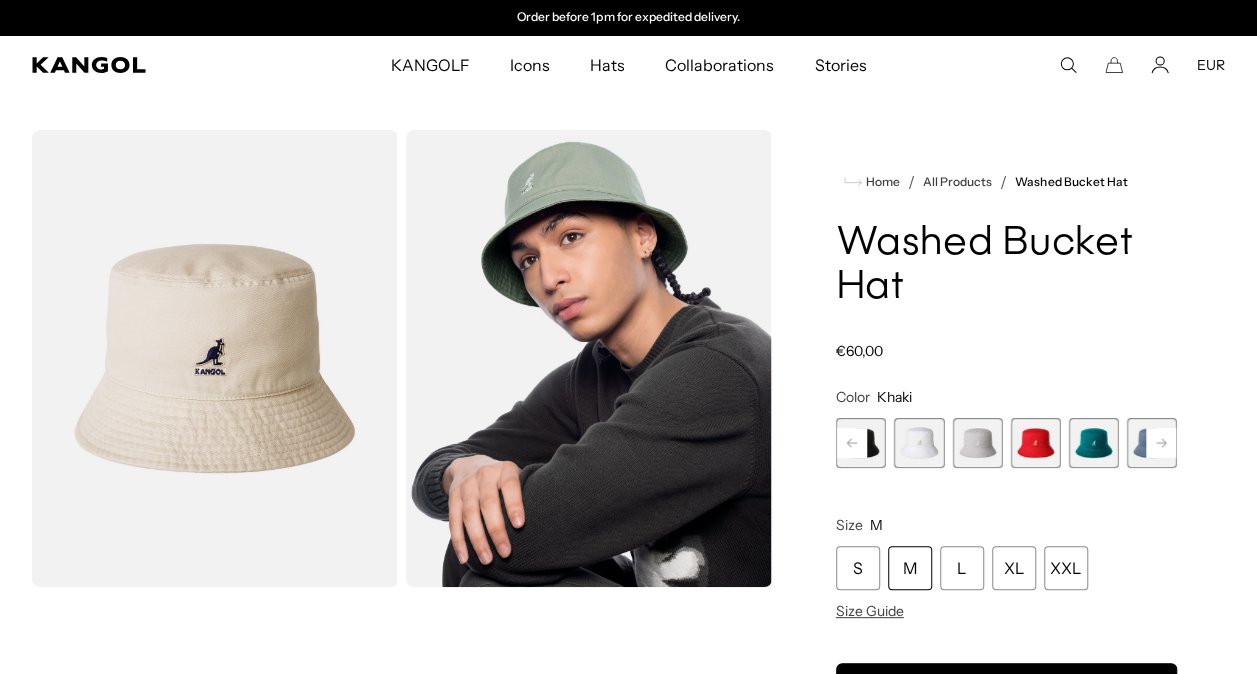 click 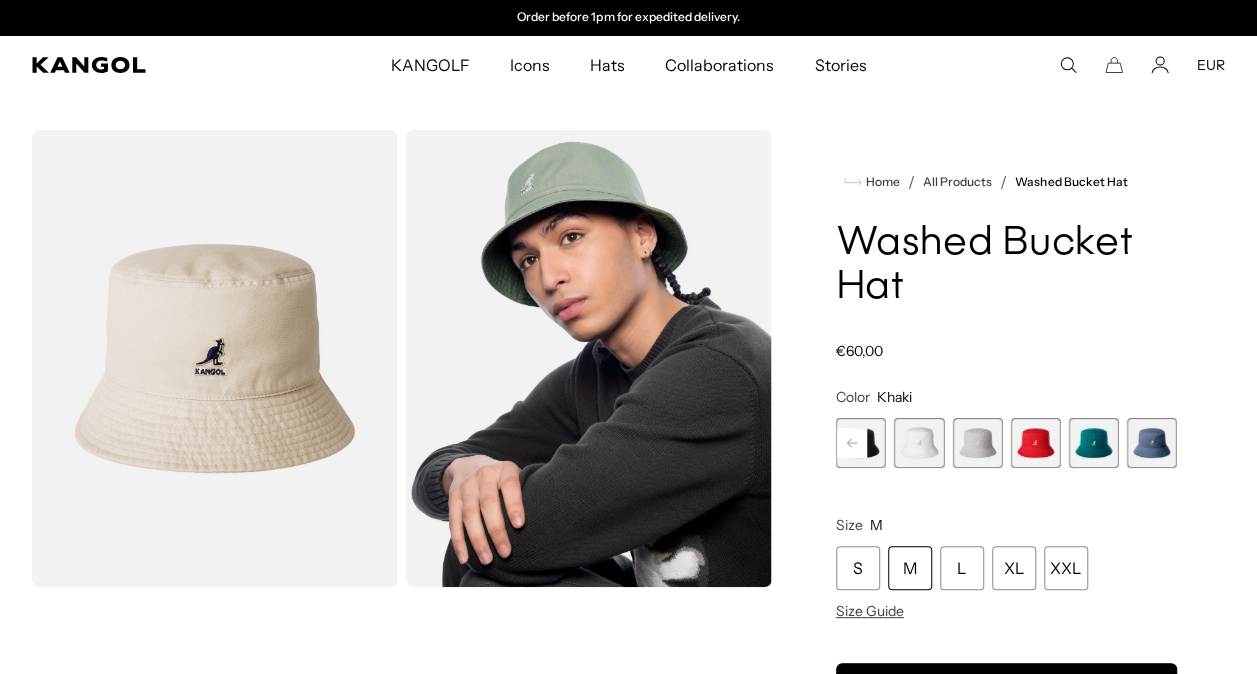 click at bounding box center (1152, 443) 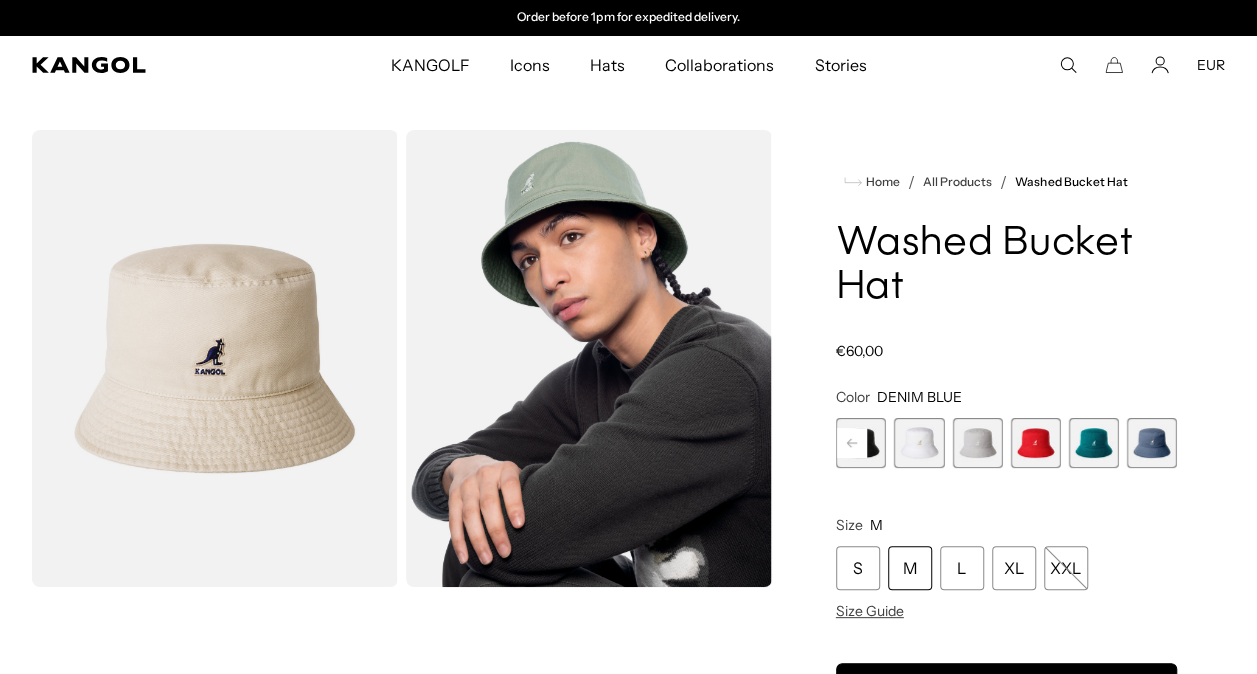 click at bounding box center (1152, 443) 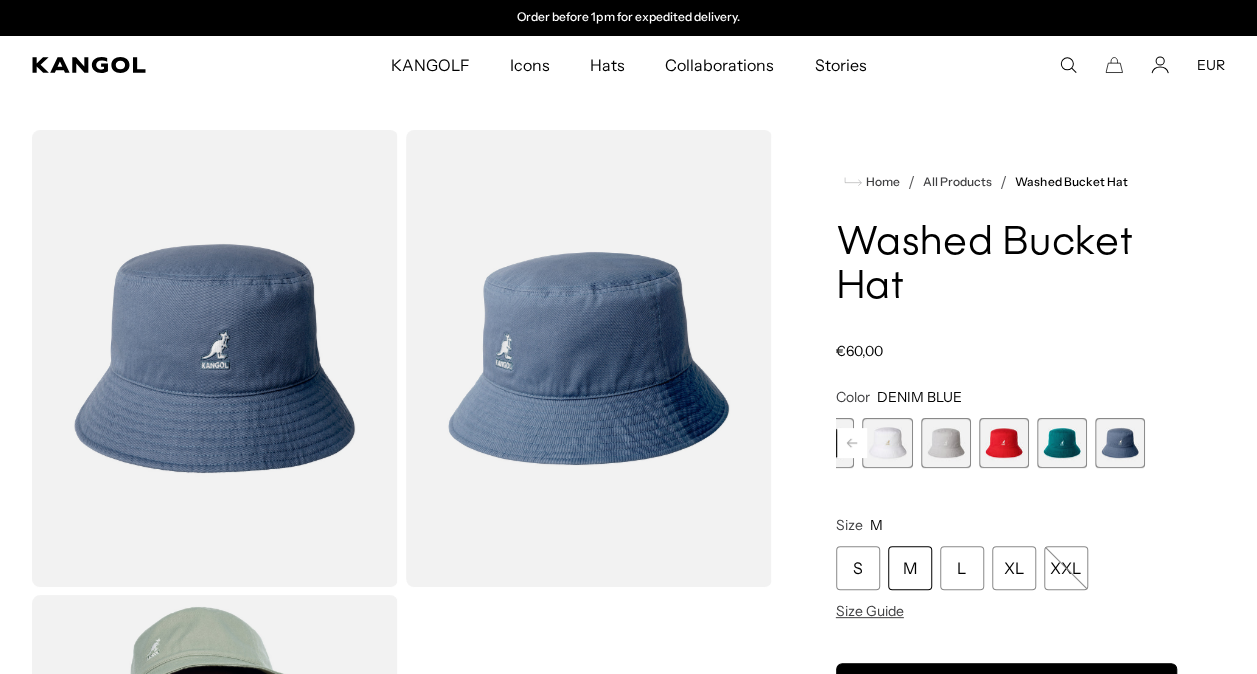 drag, startPoint x: 1162, startPoint y: 455, endPoint x: 1111, endPoint y: 448, distance: 51.47815 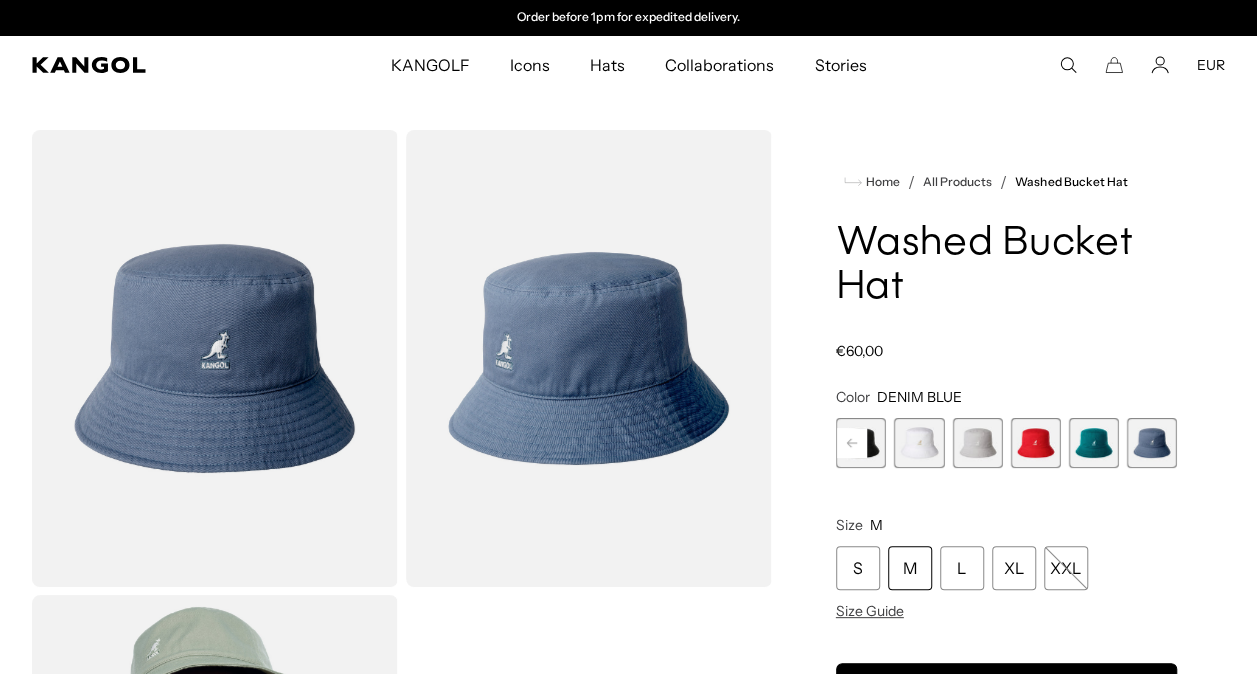 click at bounding box center [1094, 443] 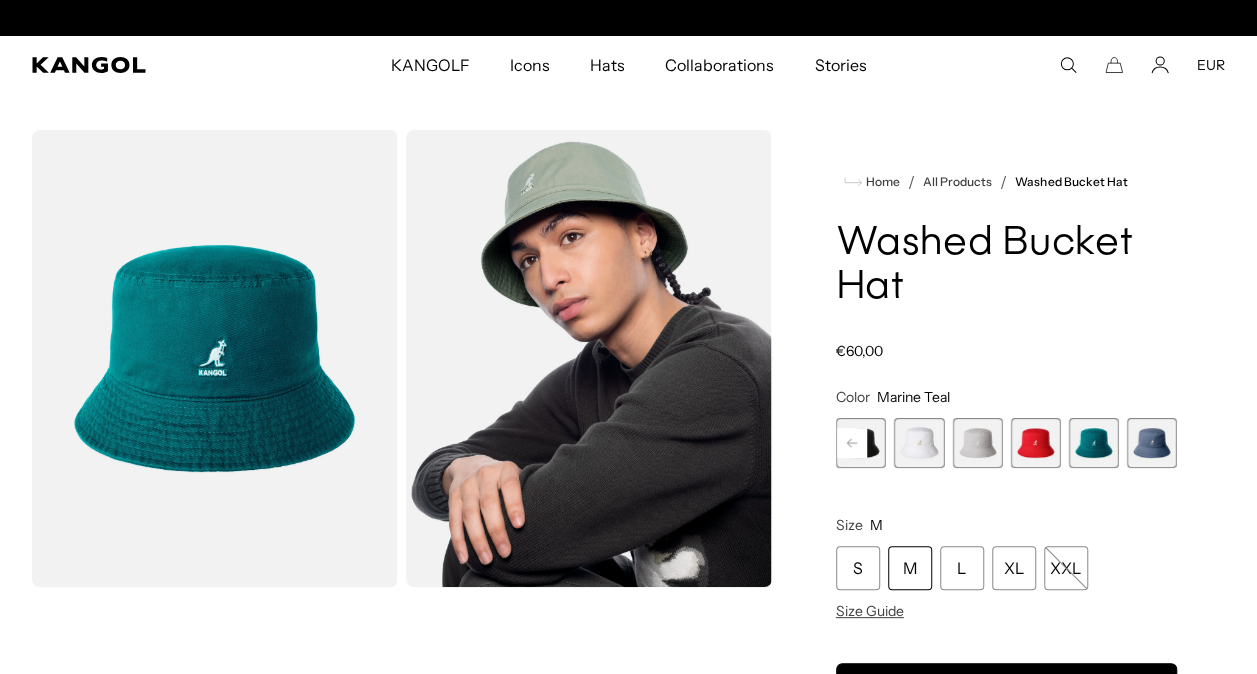scroll, scrollTop: 0, scrollLeft: 0, axis: both 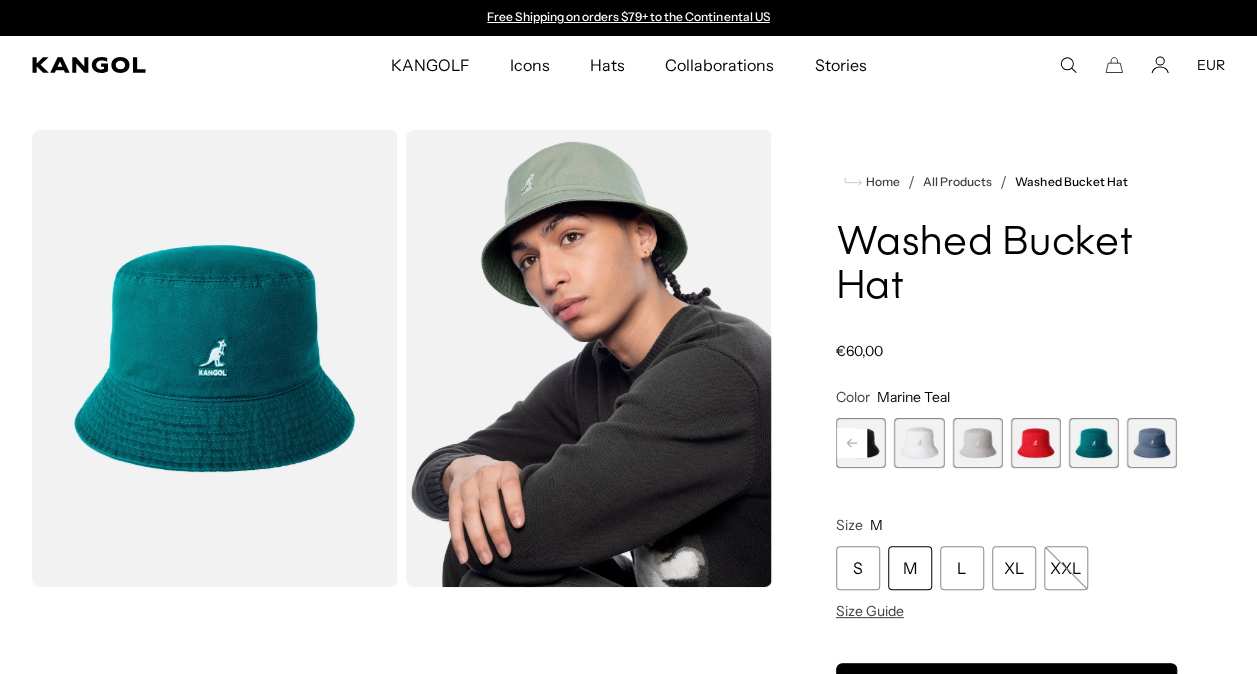 click at bounding box center (1094, 443) 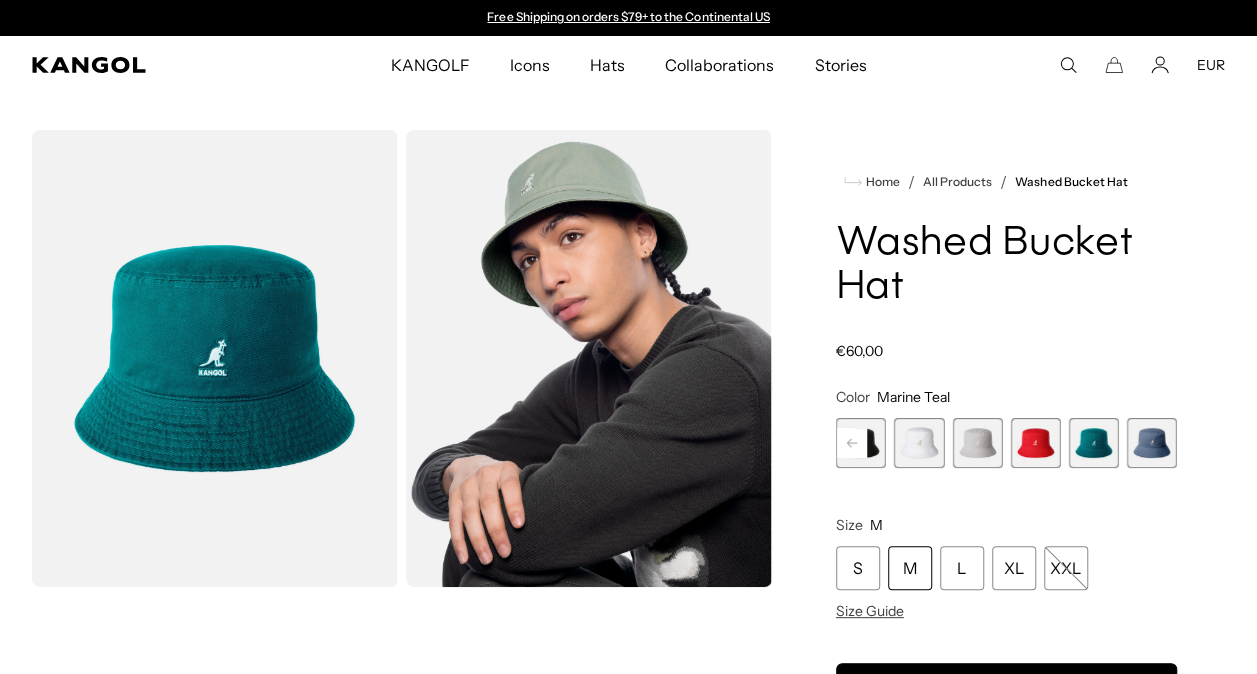 click at bounding box center [1035, 443] 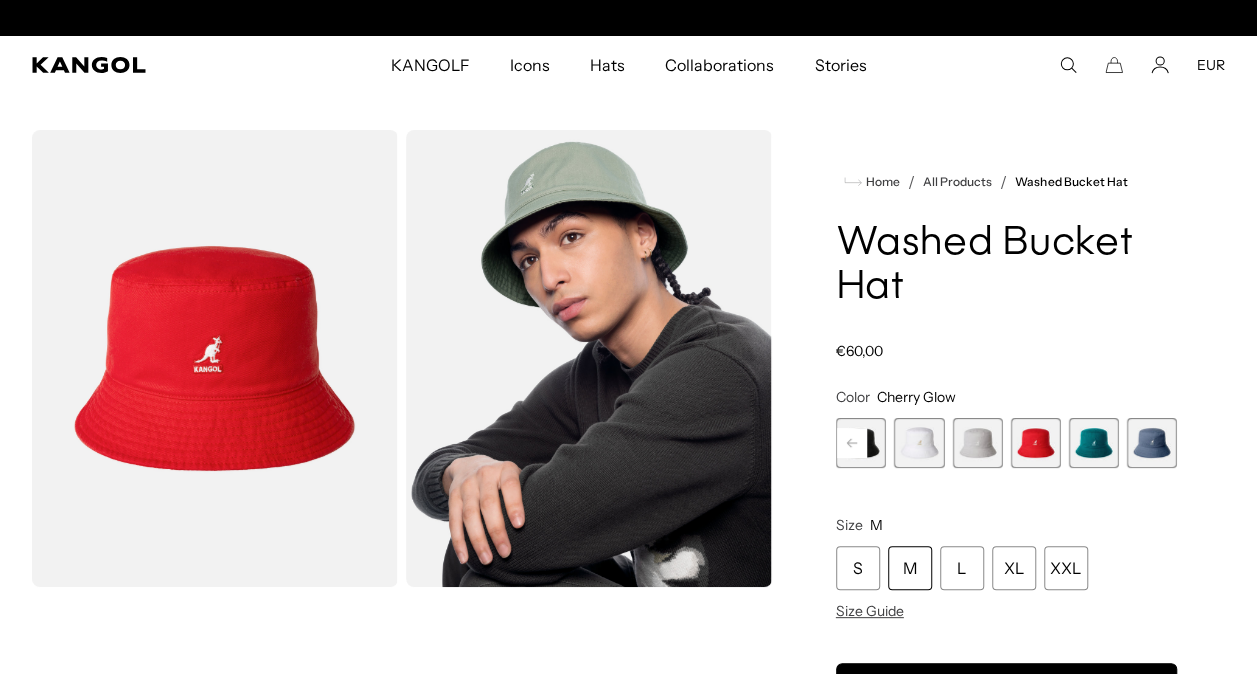 scroll, scrollTop: 0, scrollLeft: 412, axis: horizontal 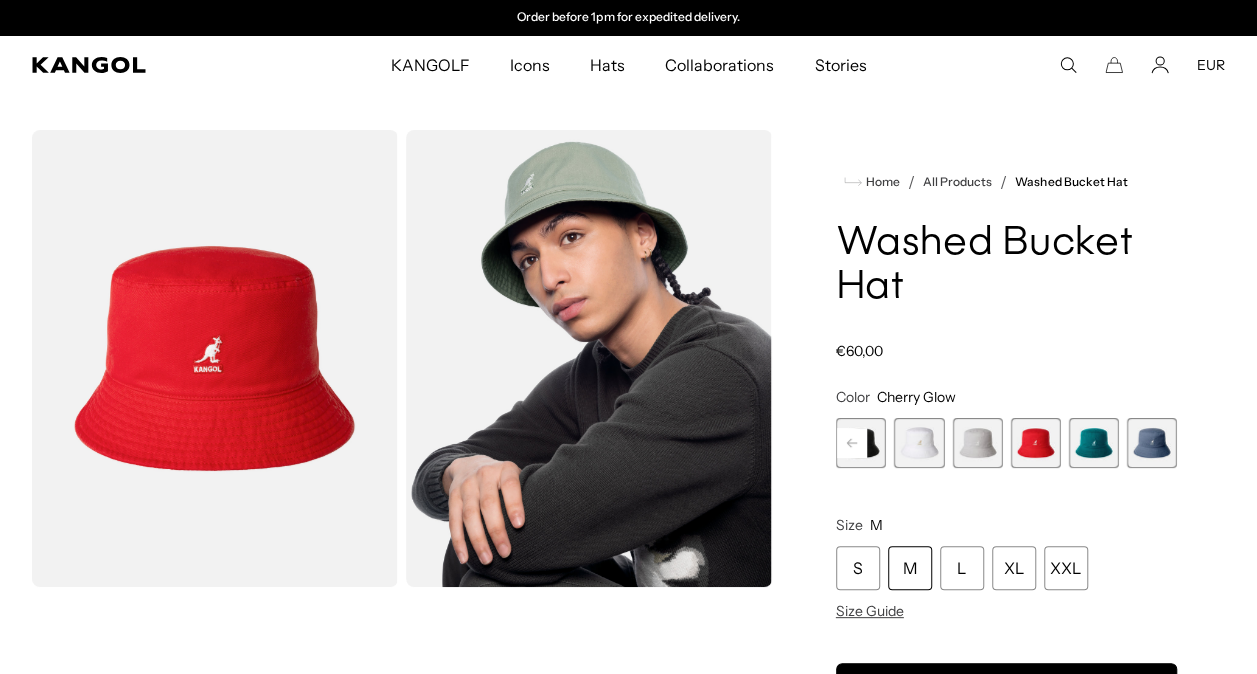 click at bounding box center (977, 443) 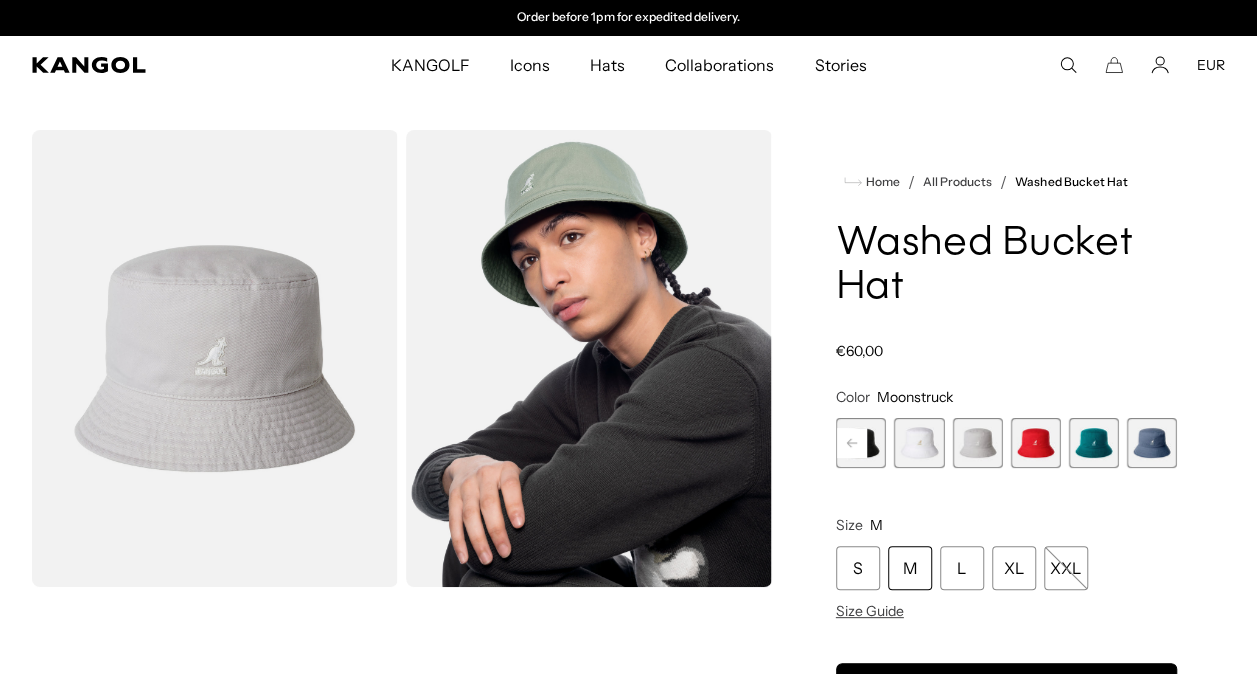 click at bounding box center (919, 443) 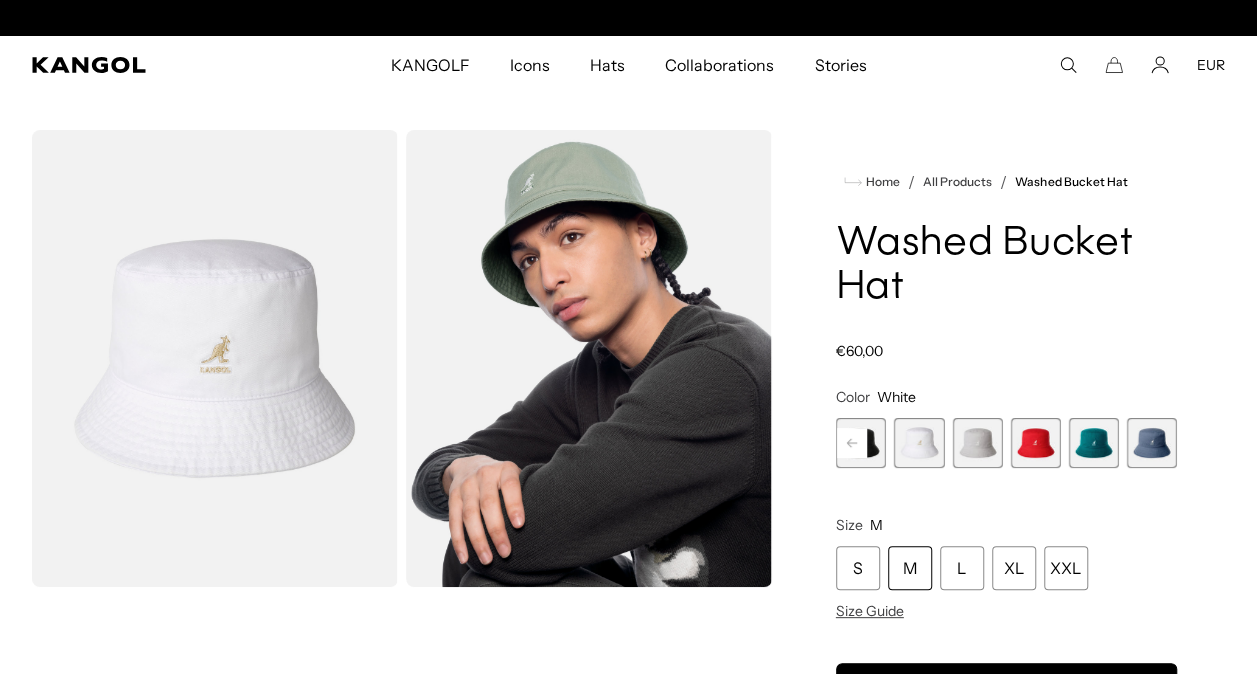 scroll, scrollTop: 0, scrollLeft: 0, axis: both 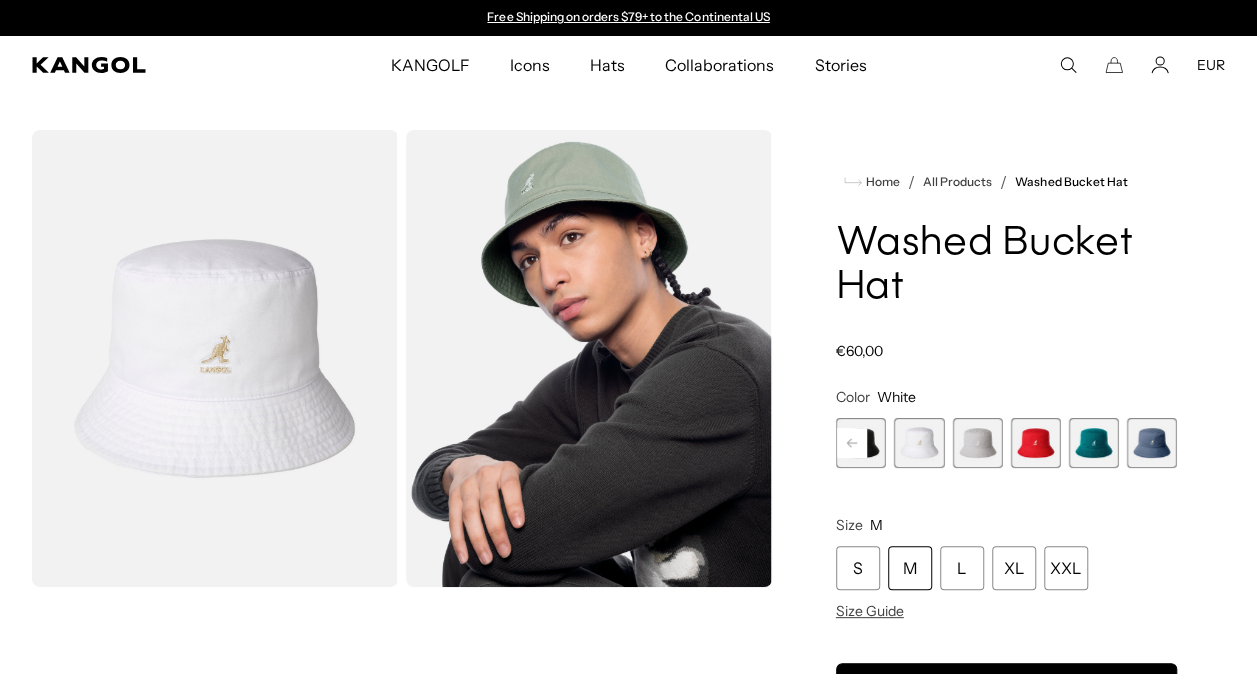 click at bounding box center (861, 443) 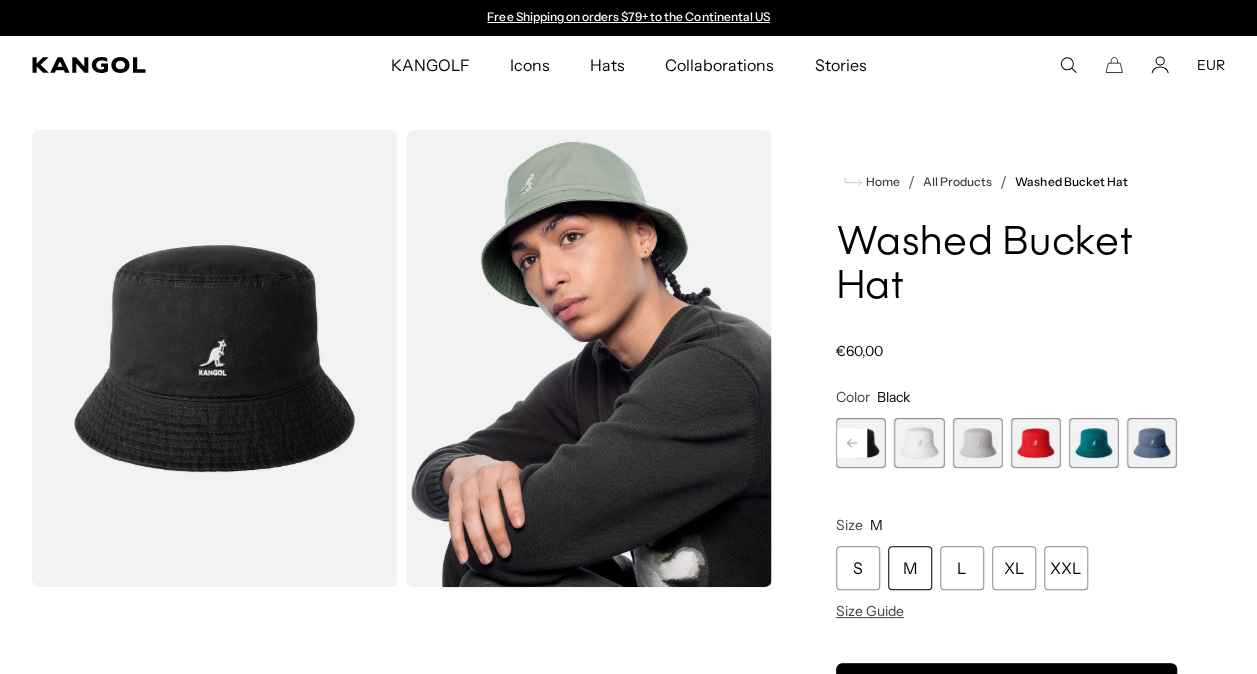 click 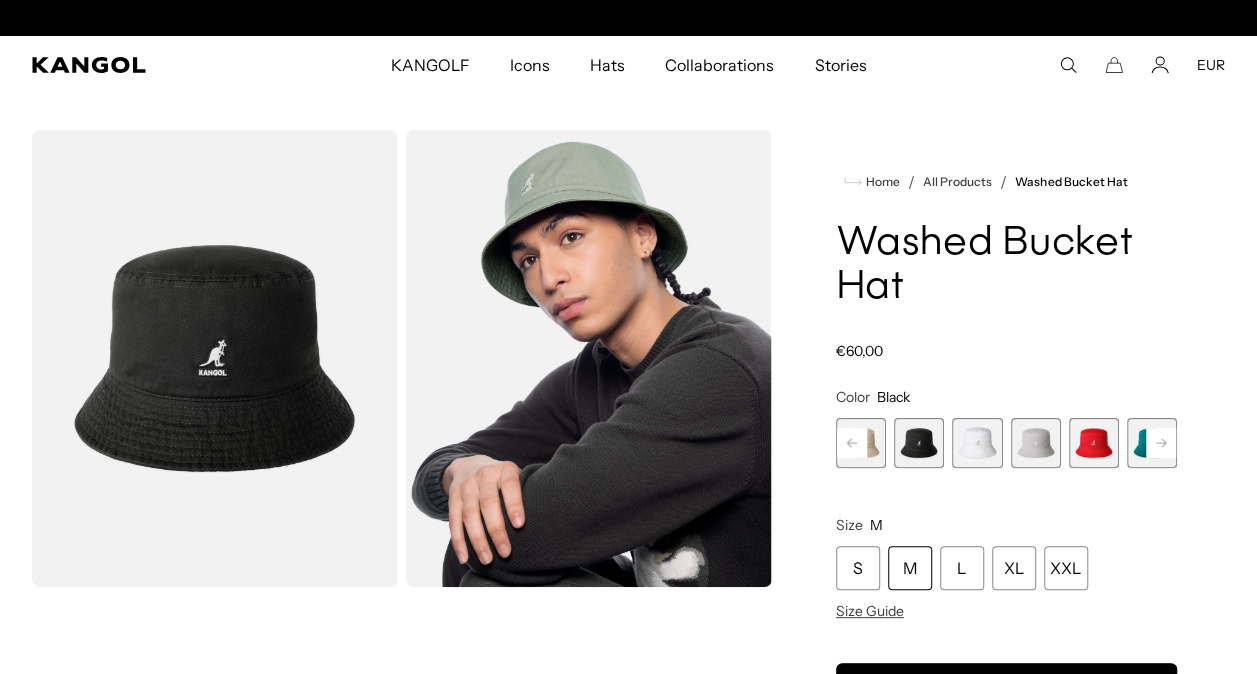 click 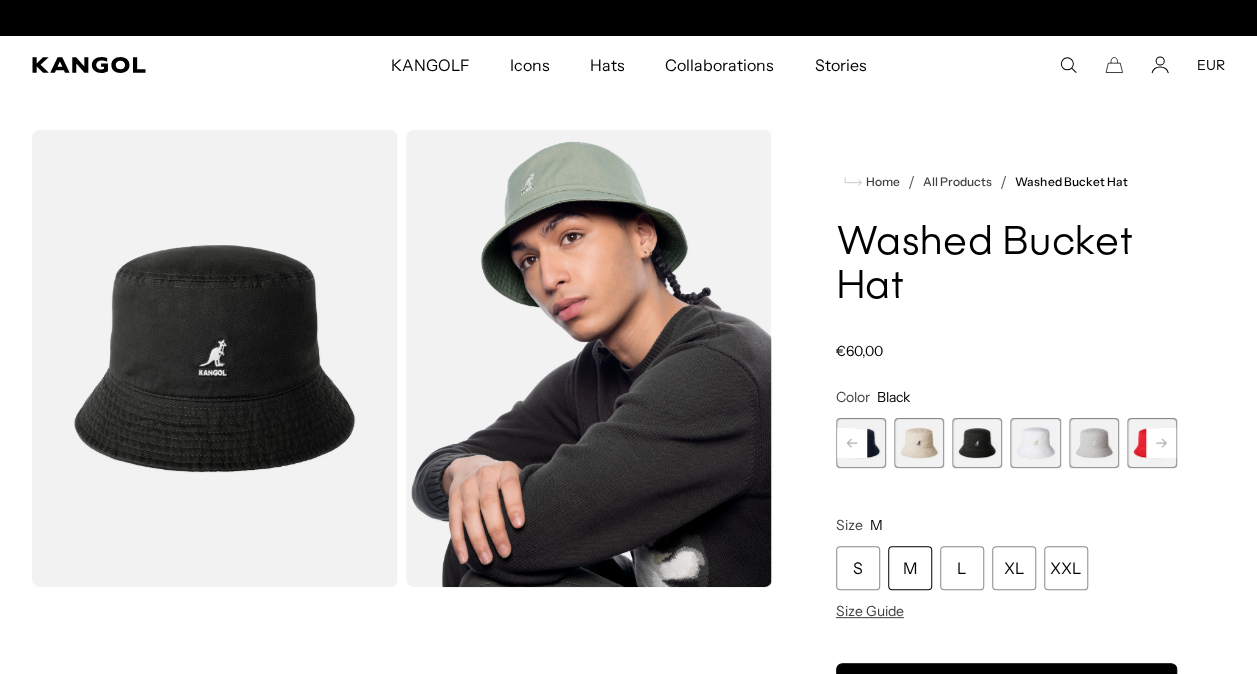 click 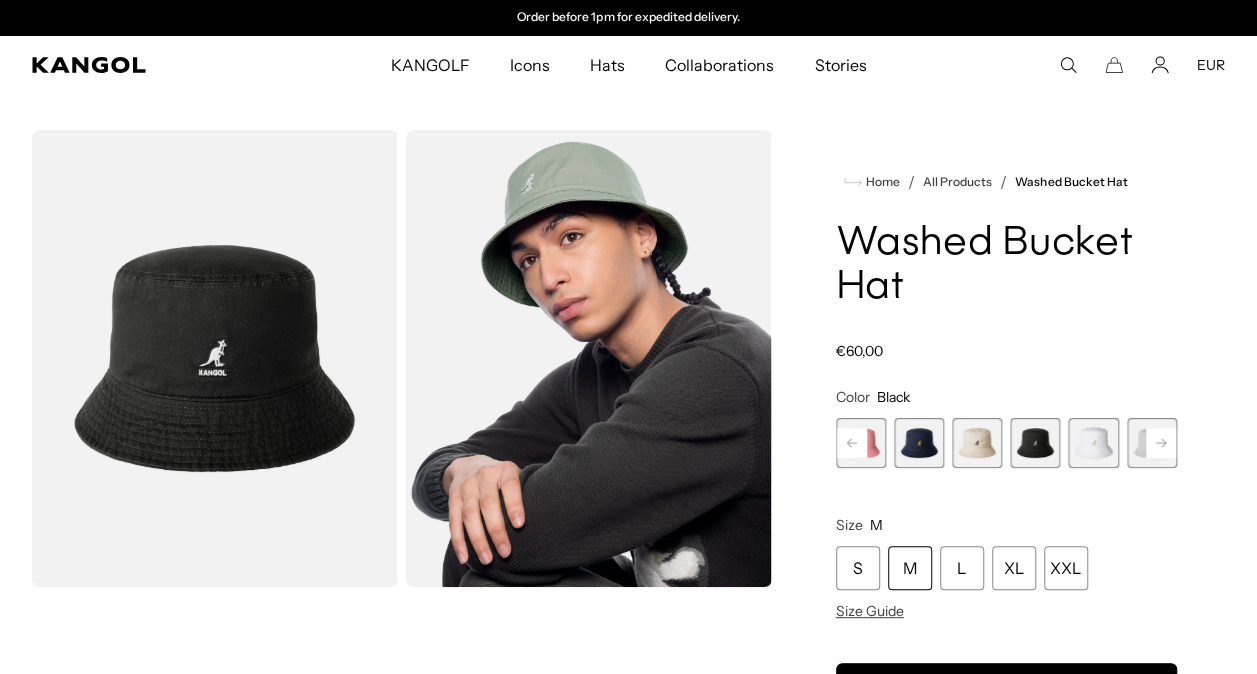 click 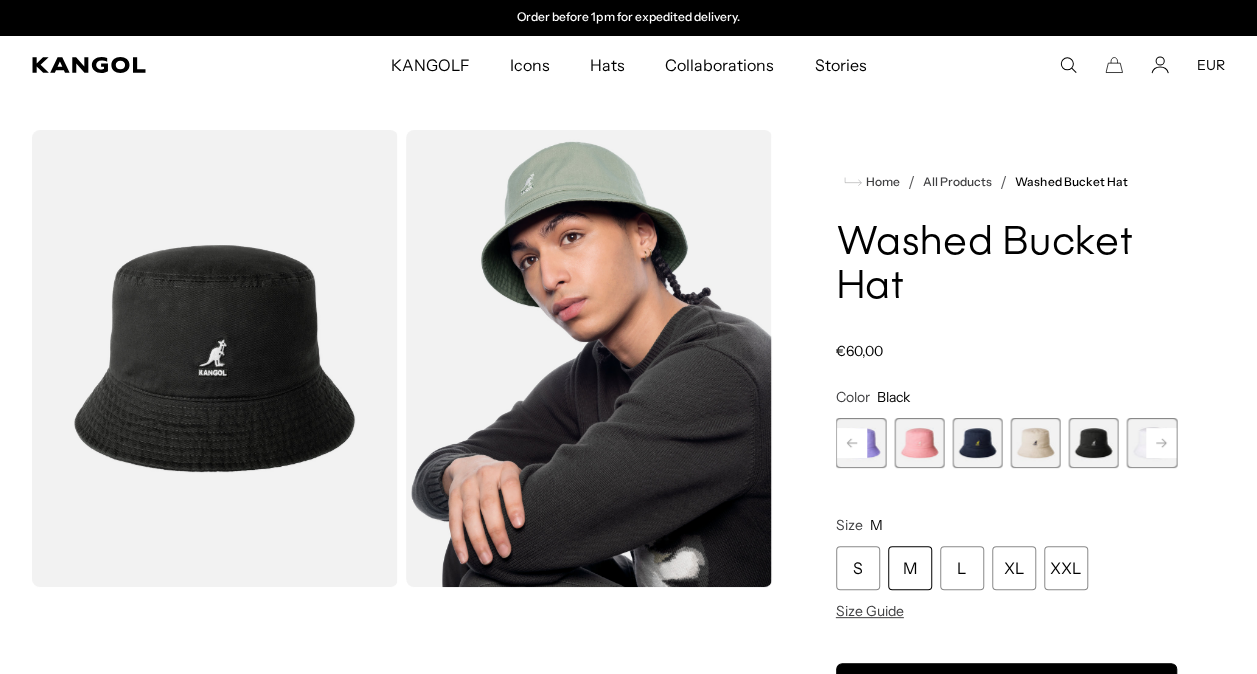 click 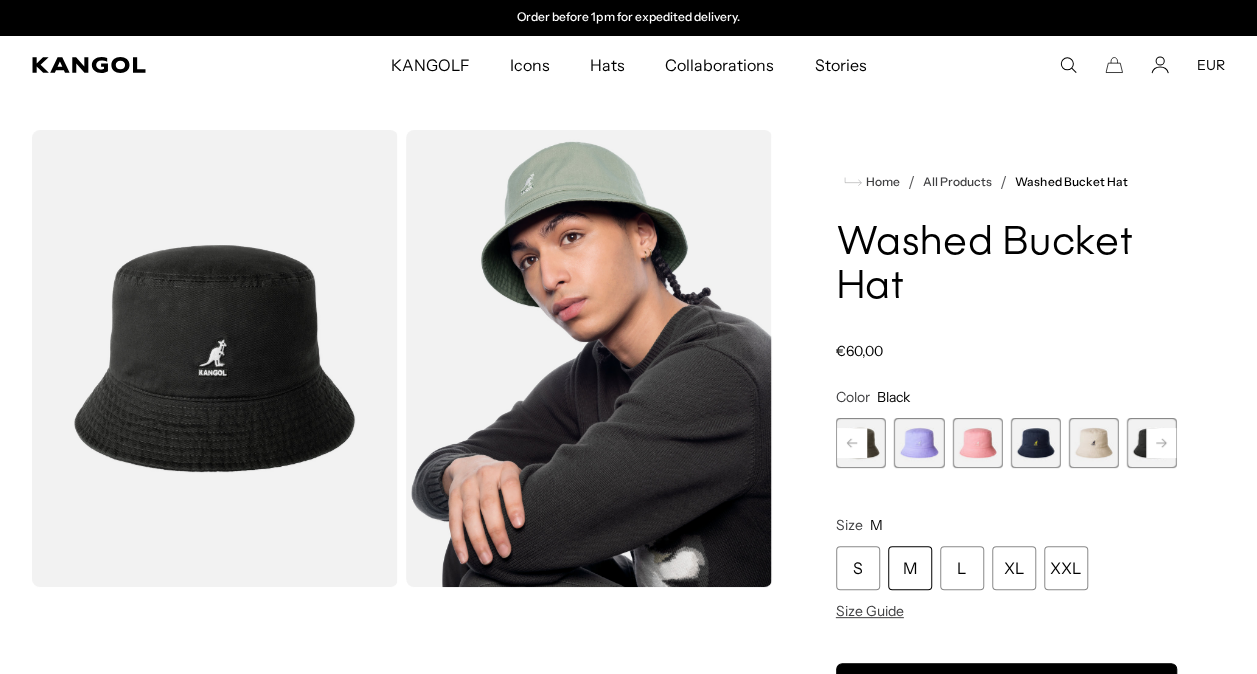 click 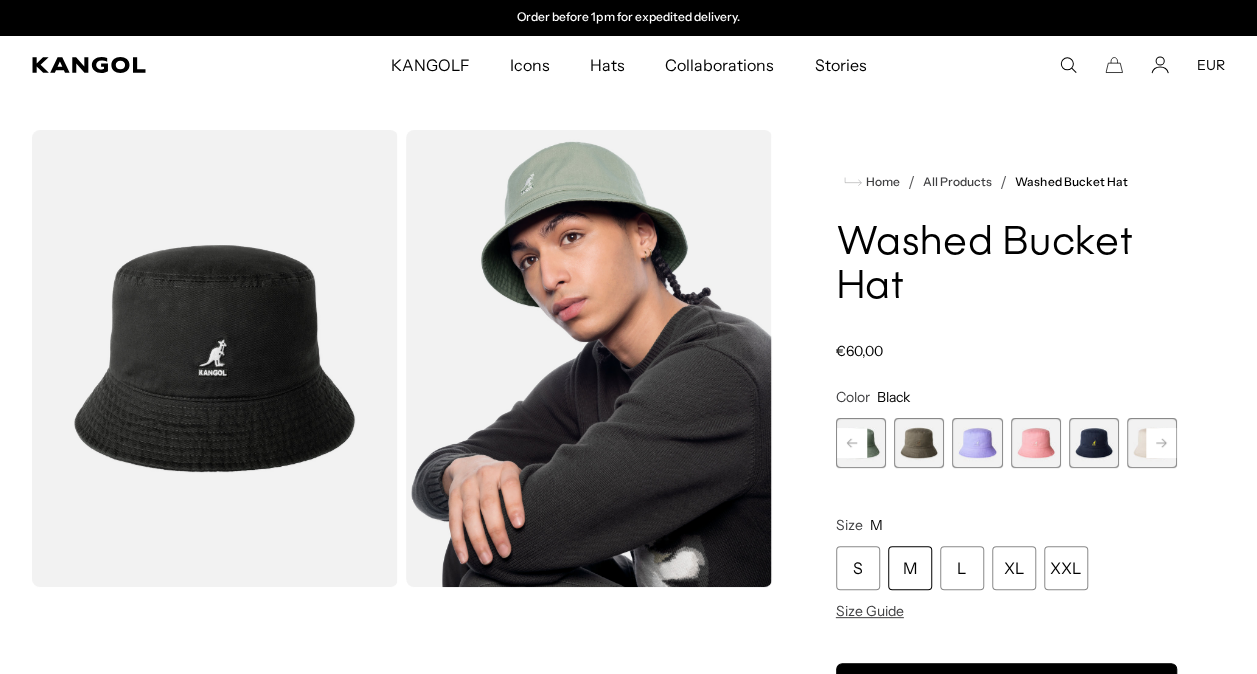 click at bounding box center [1152, 443] 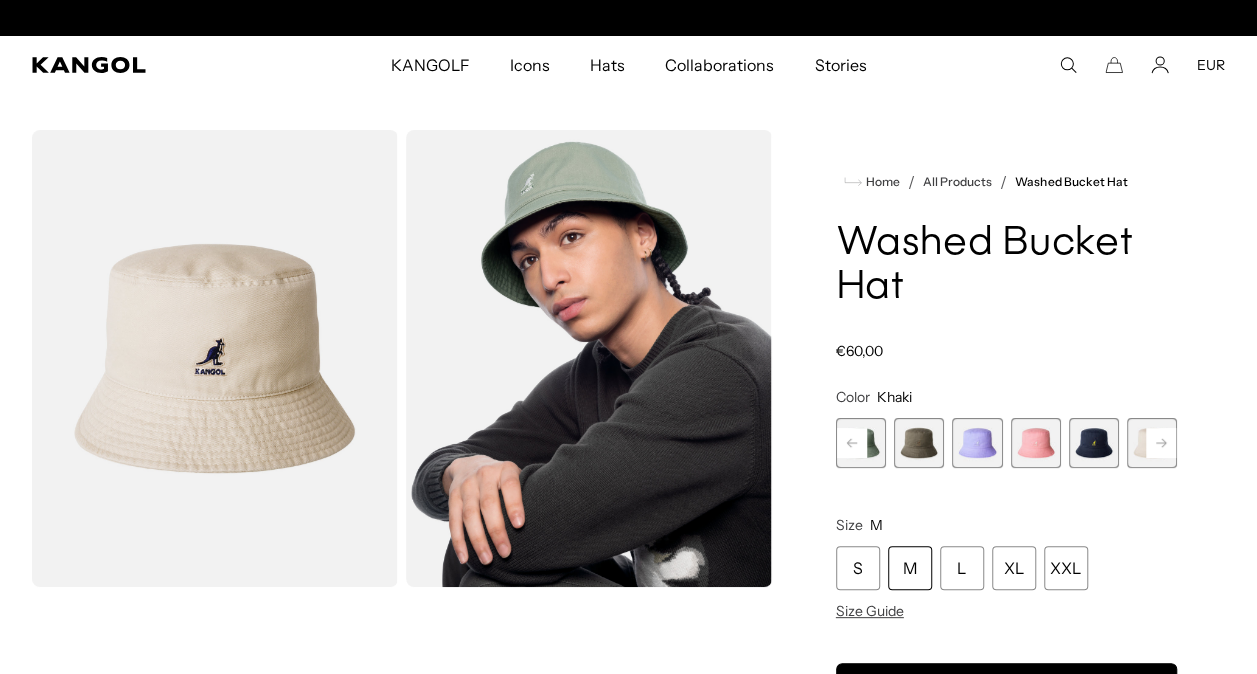 scroll, scrollTop: 0, scrollLeft: 0, axis: both 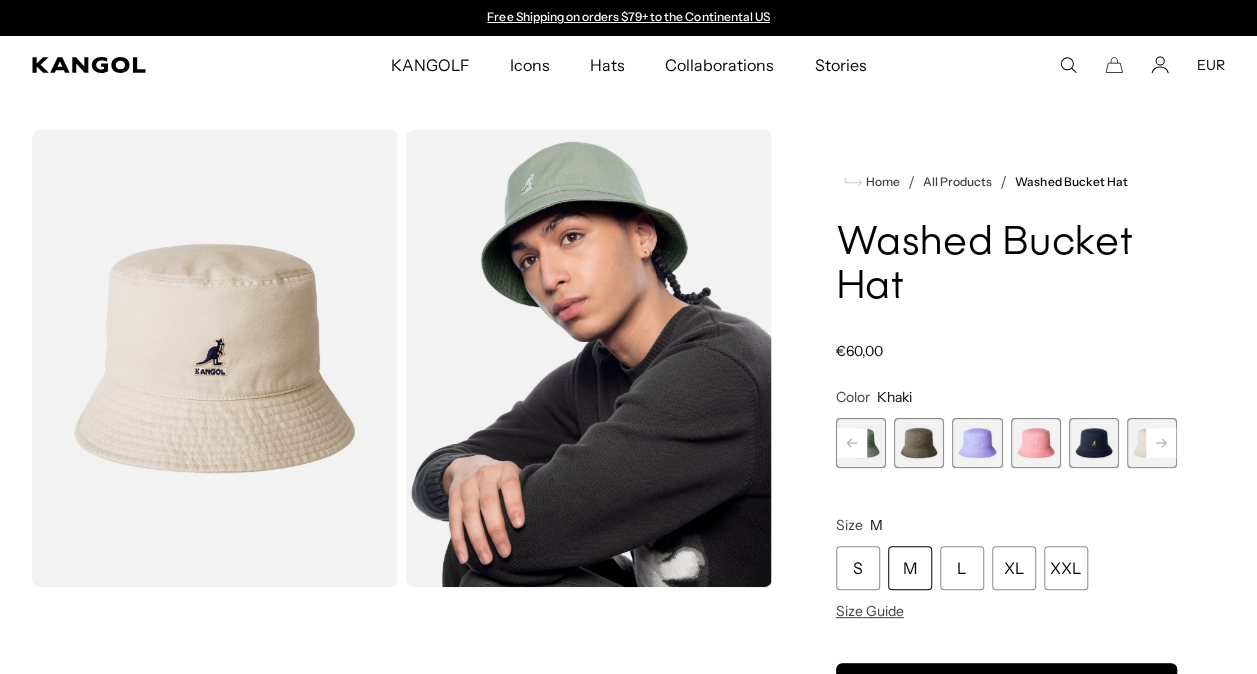 click at bounding box center (1094, 443) 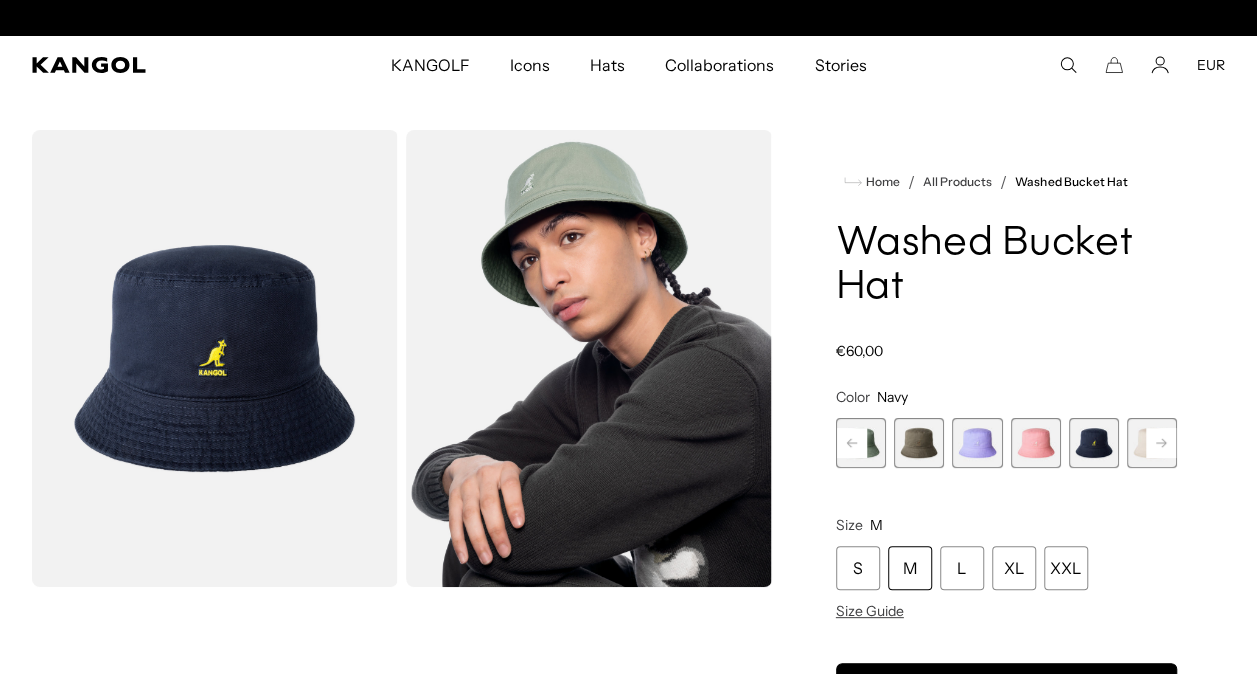 click at bounding box center (1035, 443) 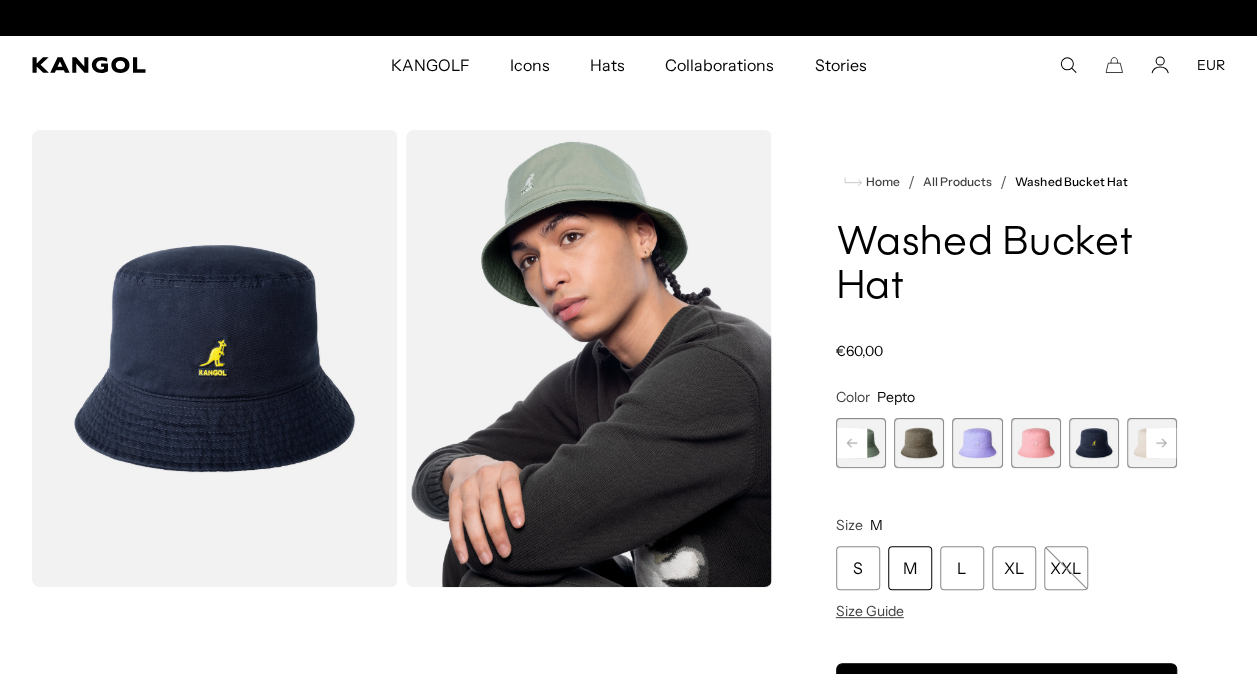 scroll, scrollTop: 0, scrollLeft: 412, axis: horizontal 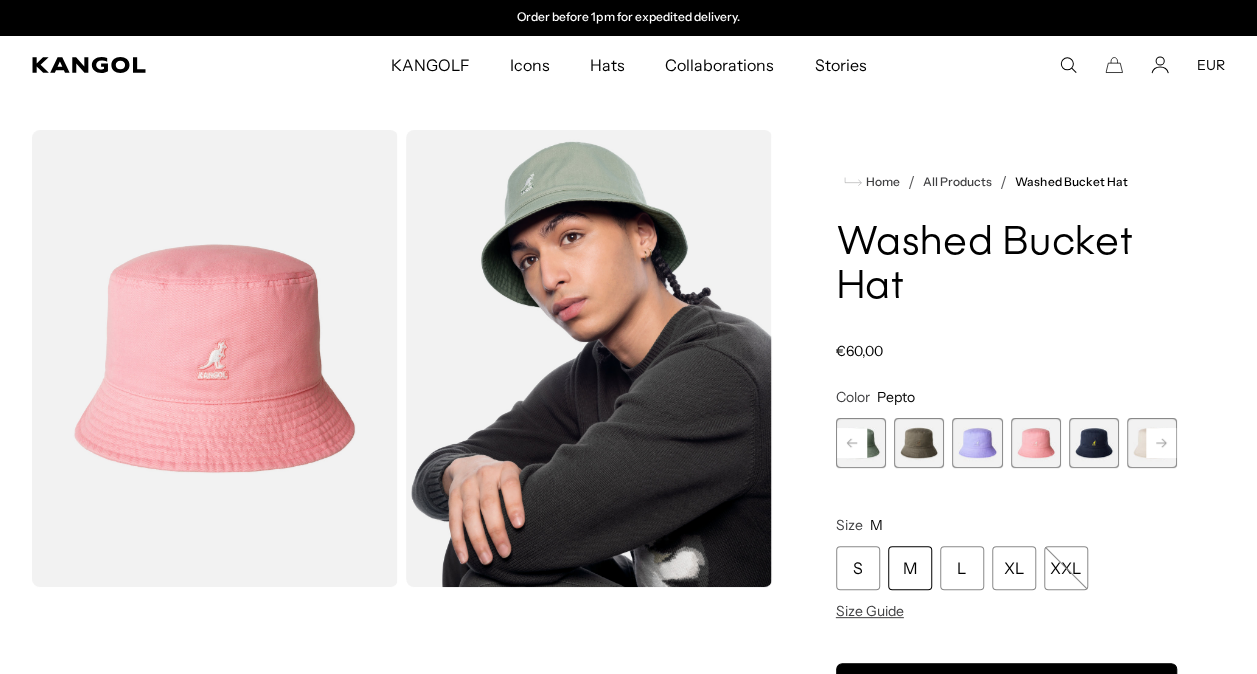 click at bounding box center (919, 443) 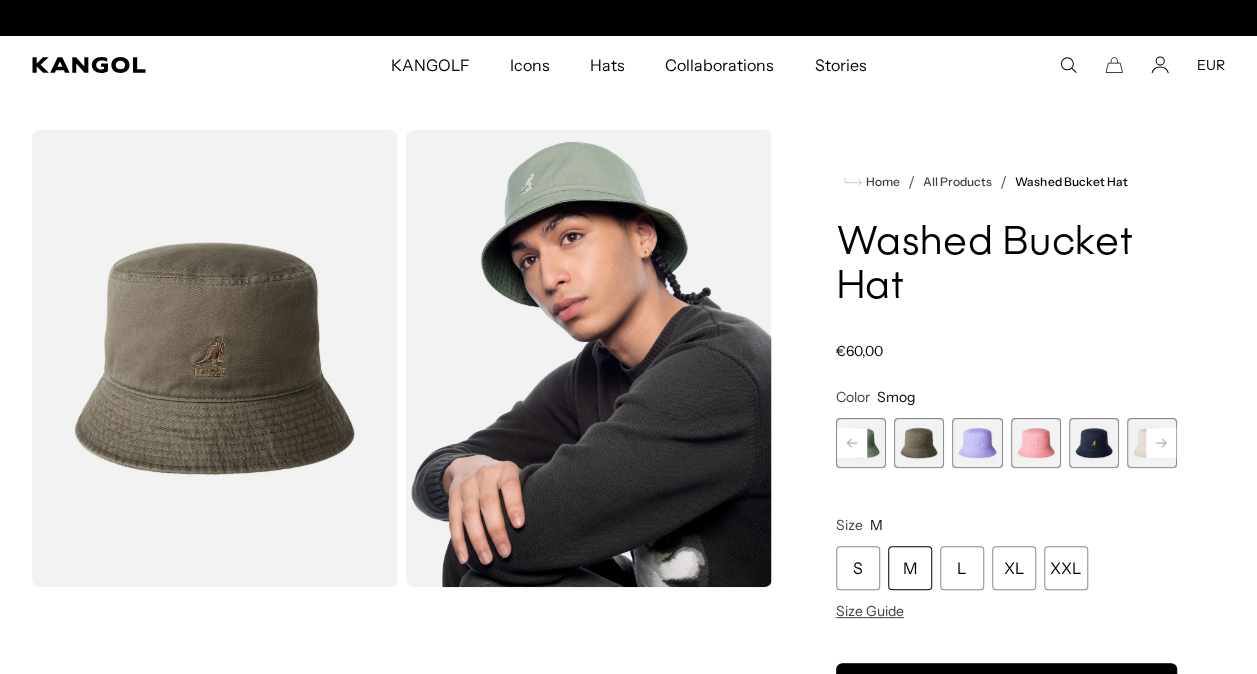 click 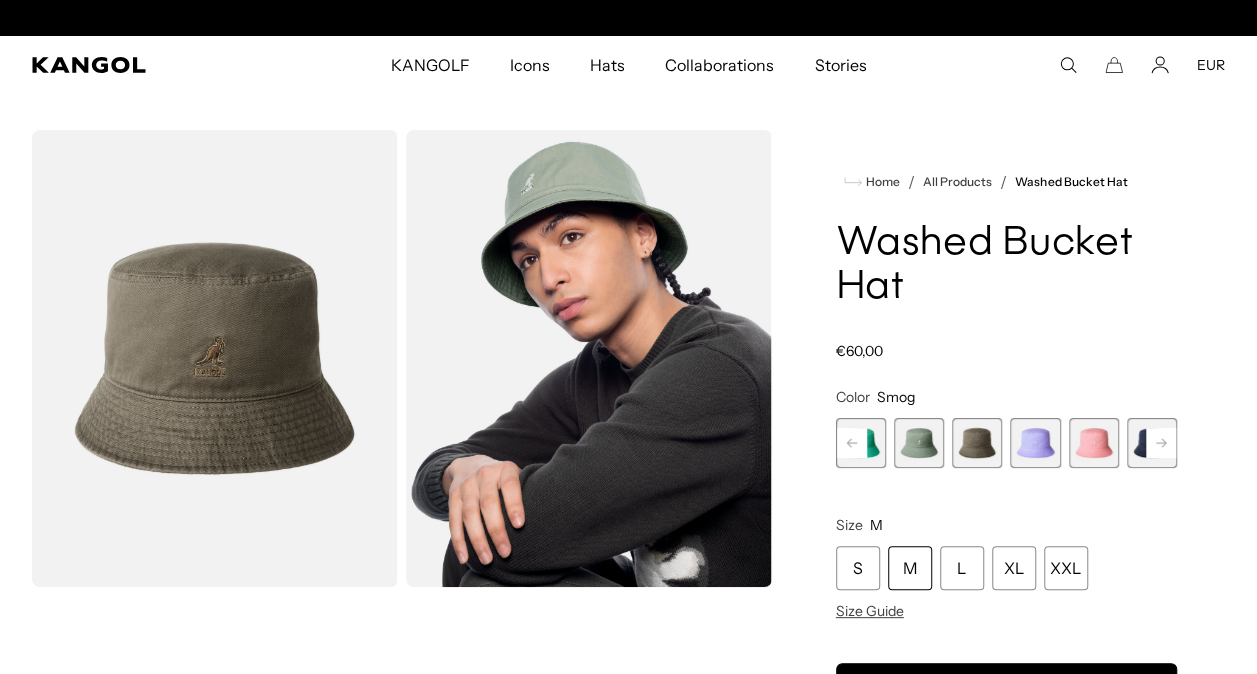 scroll, scrollTop: 0, scrollLeft: 0, axis: both 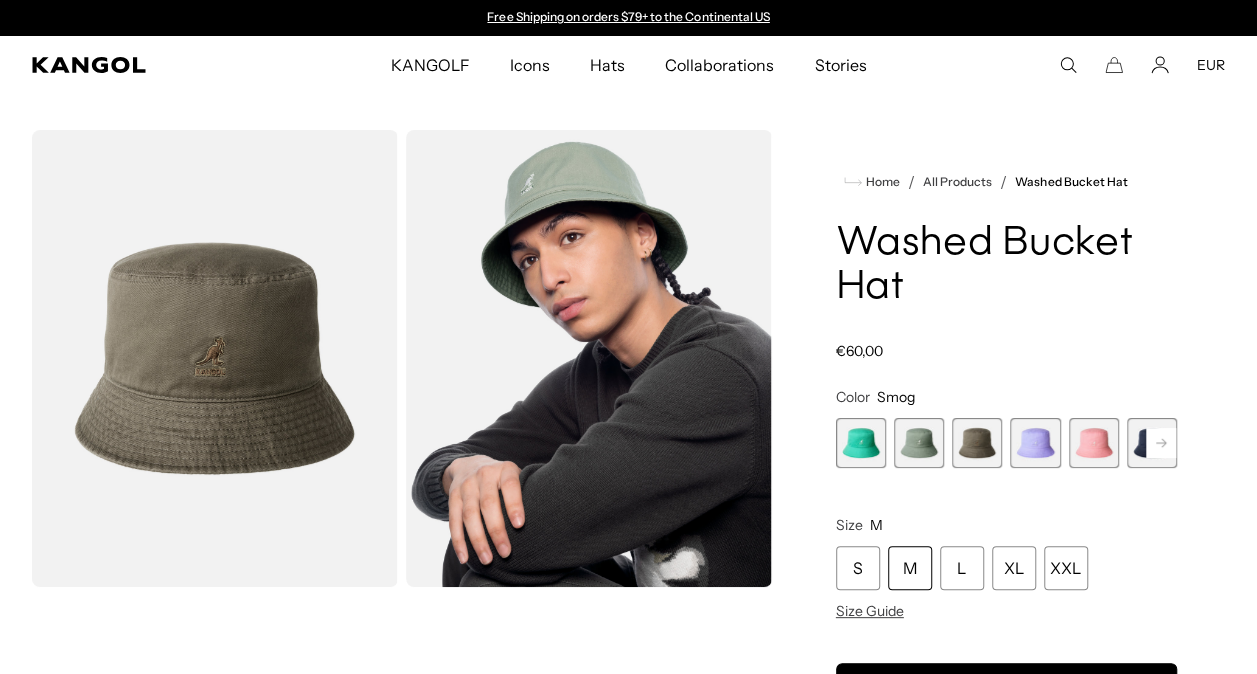 click at bounding box center [861, 443] 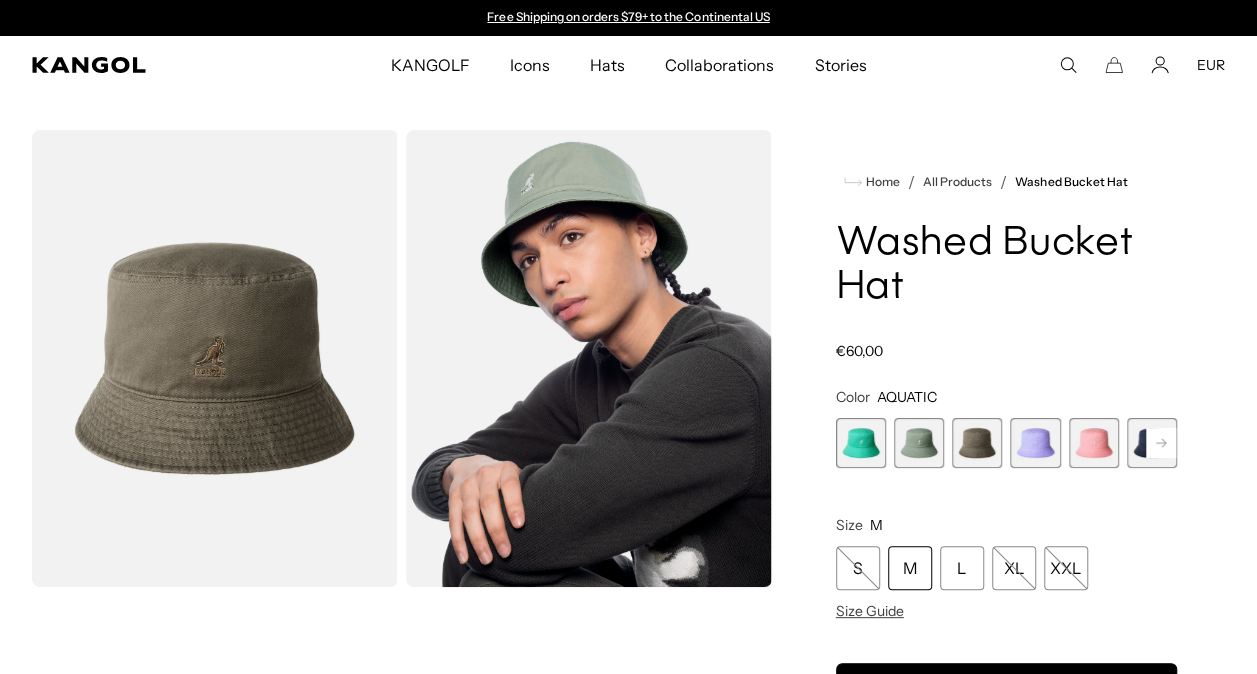 click at bounding box center [861, 443] 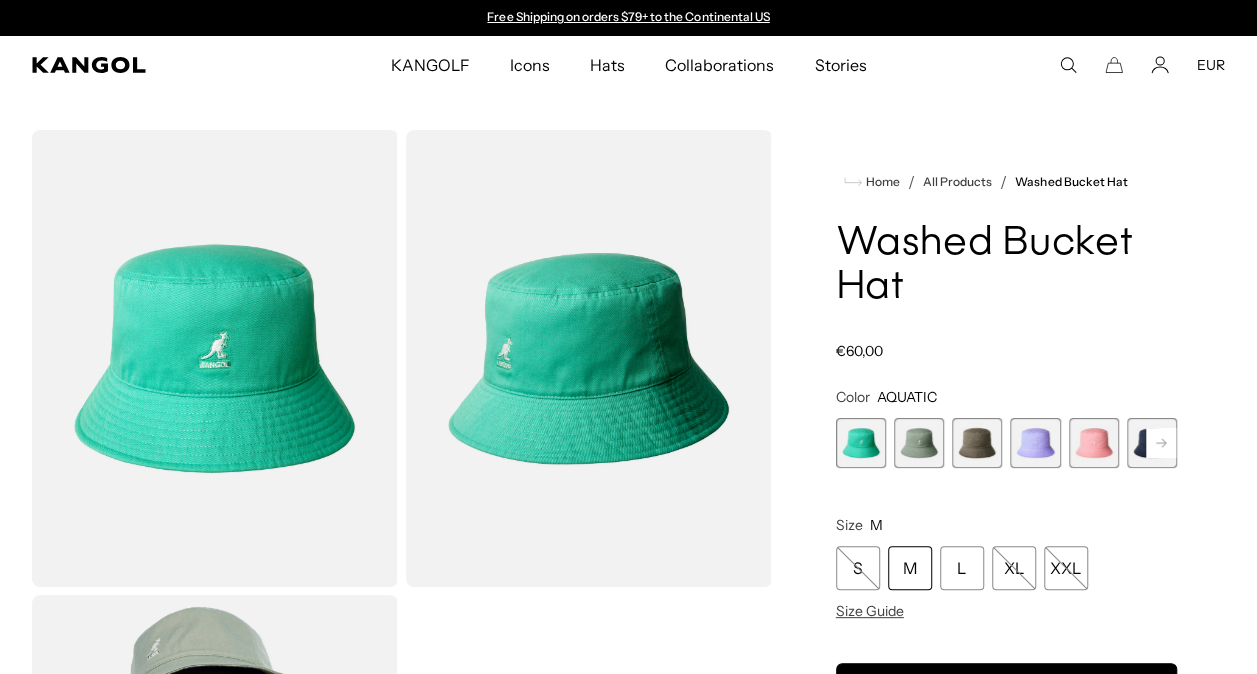 click at bounding box center (919, 443) 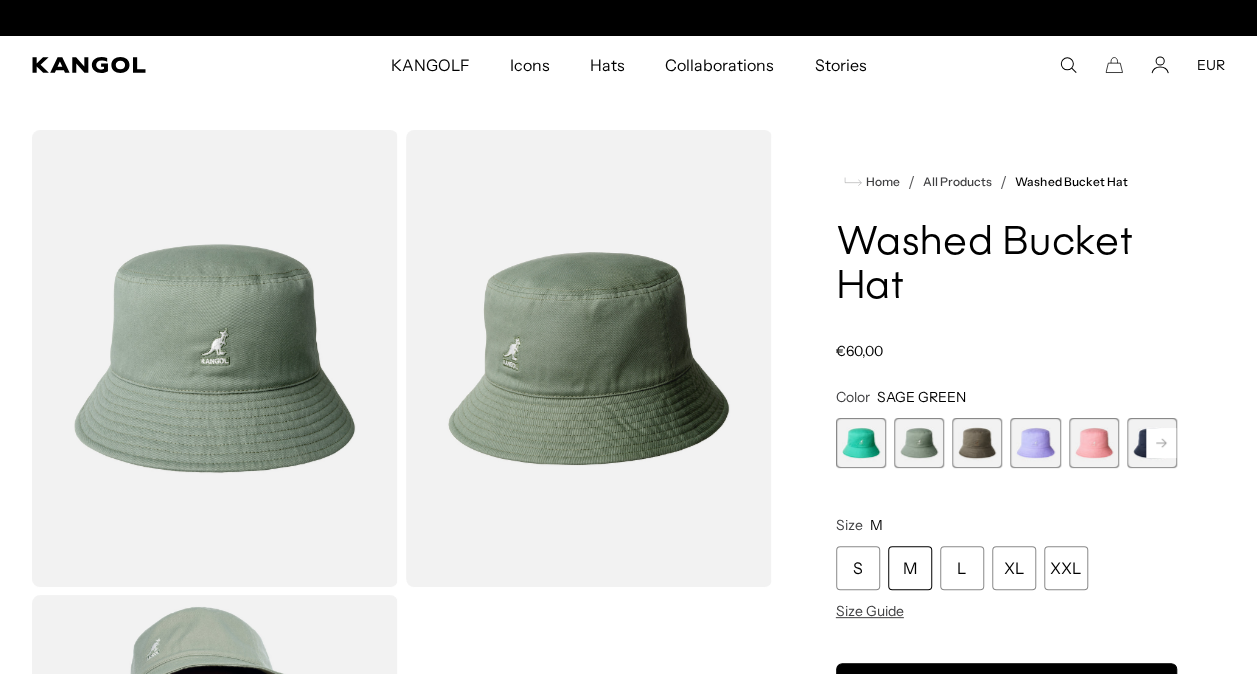scroll, scrollTop: 0, scrollLeft: 412, axis: horizontal 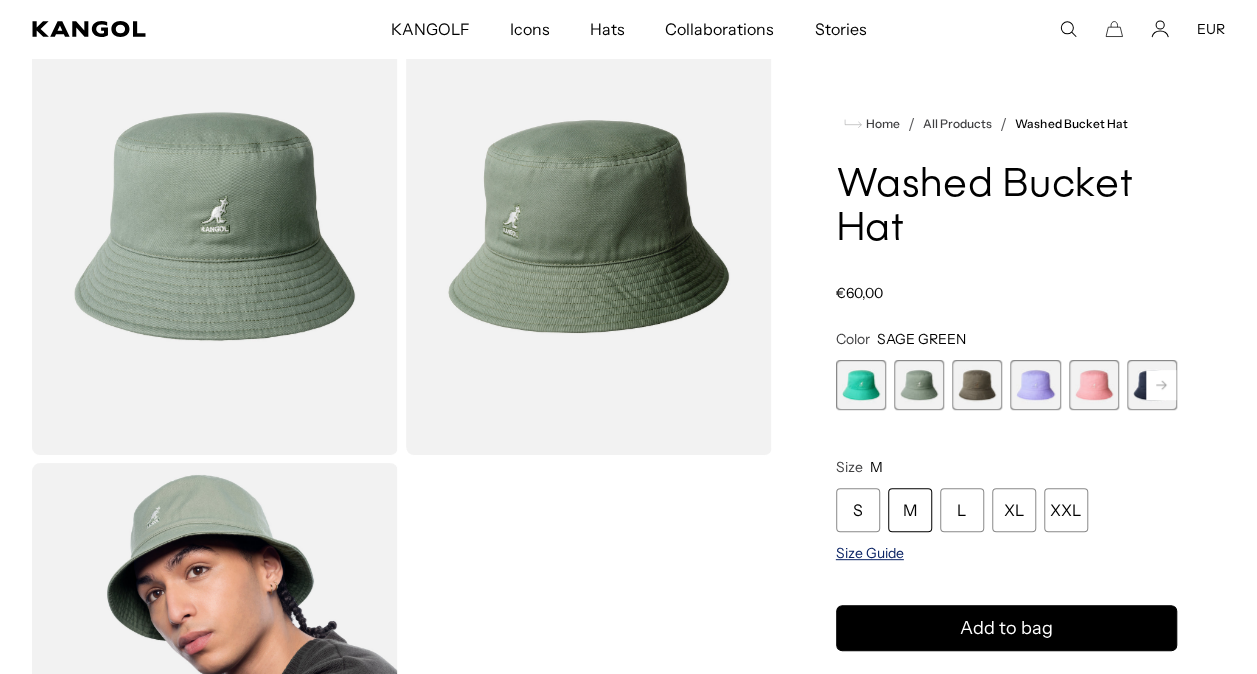 click on "Size Guide" at bounding box center [870, 553] 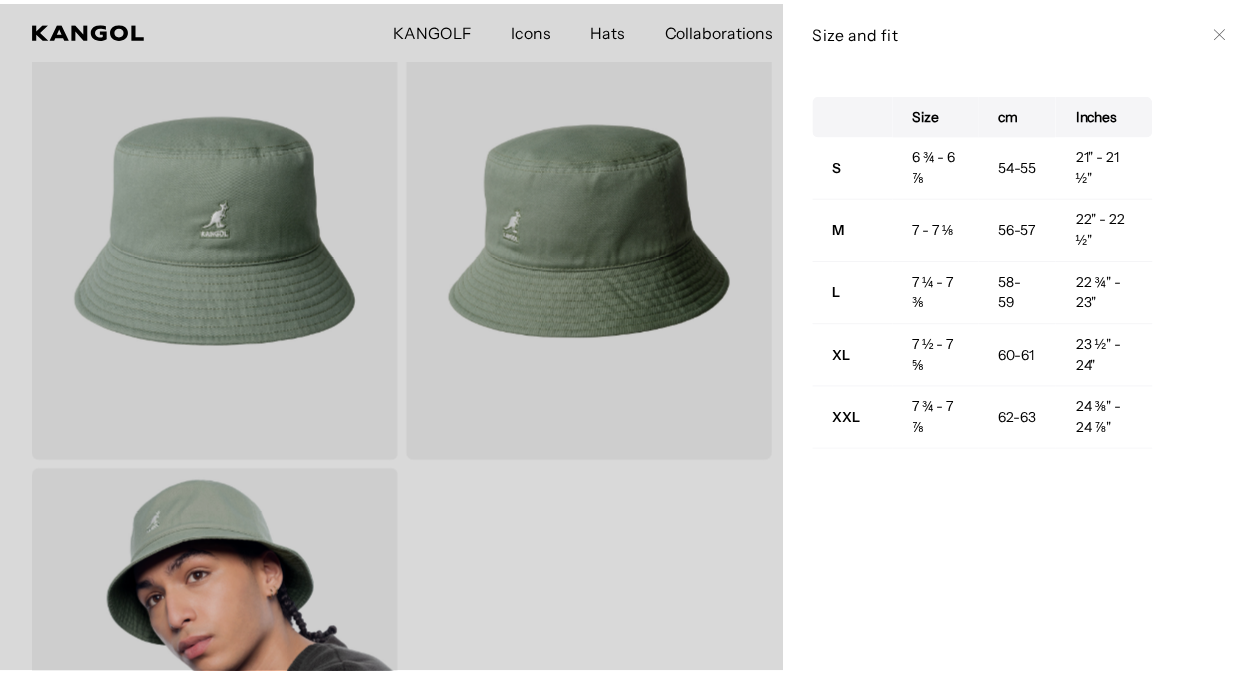 scroll, scrollTop: 0, scrollLeft: 412, axis: horizontal 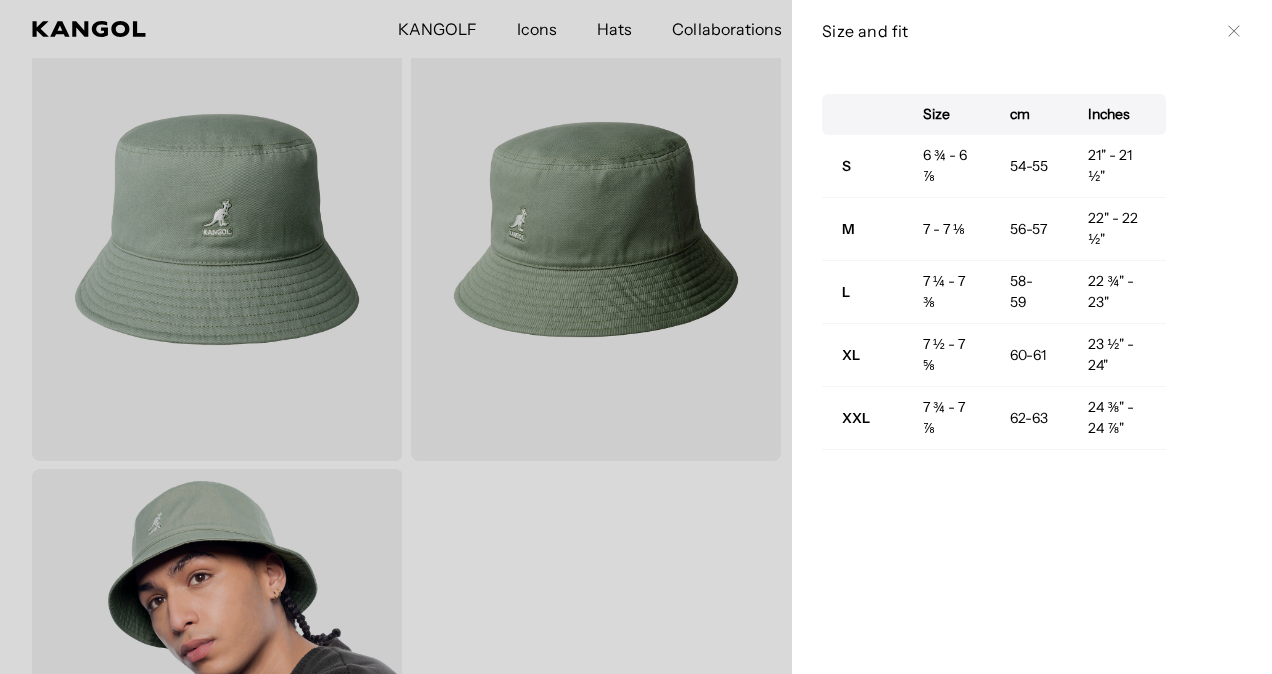 click 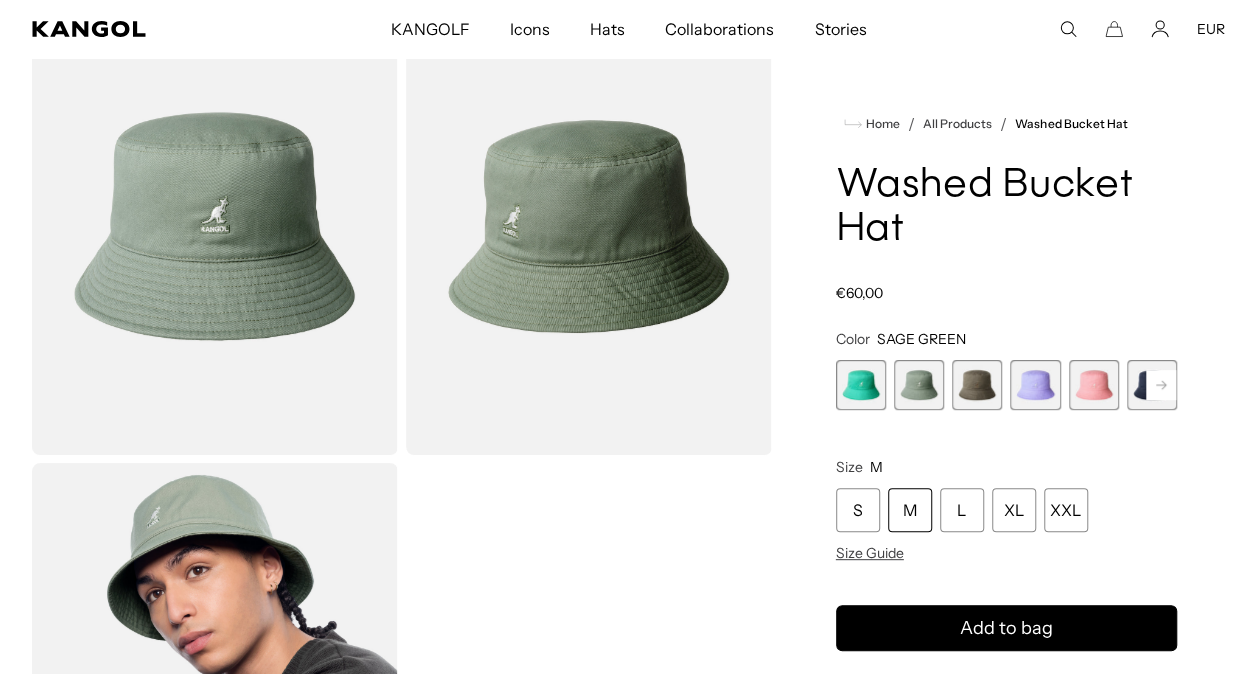 click 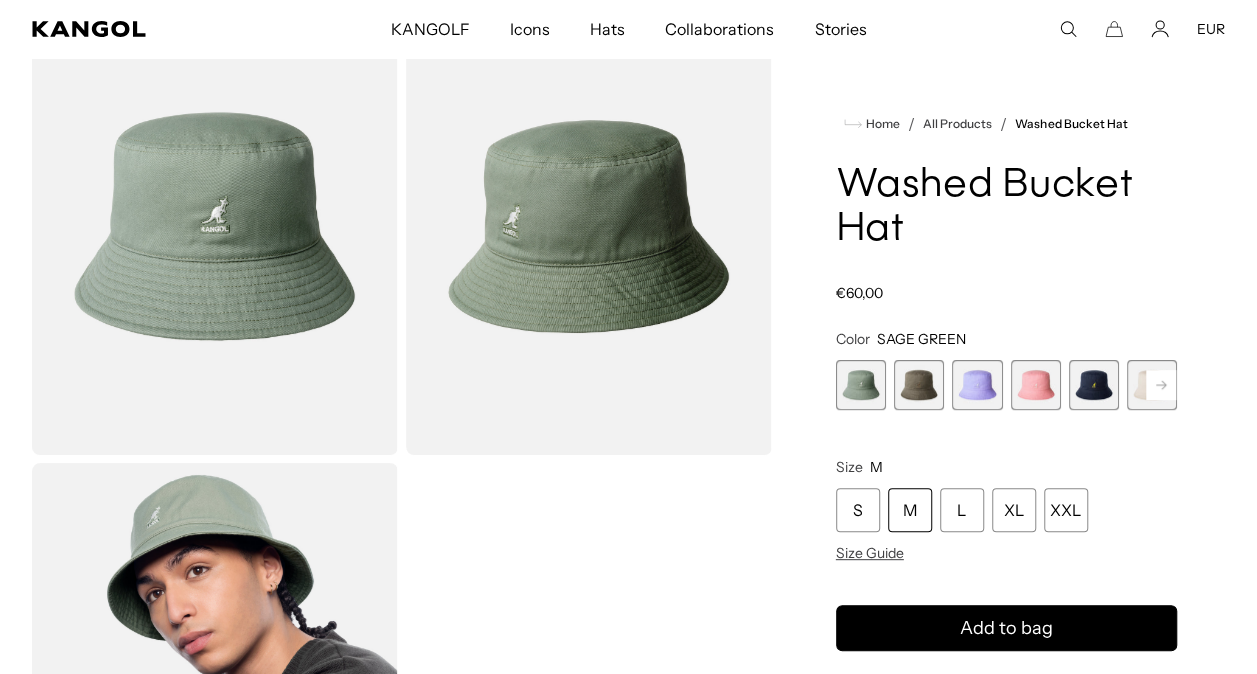 click 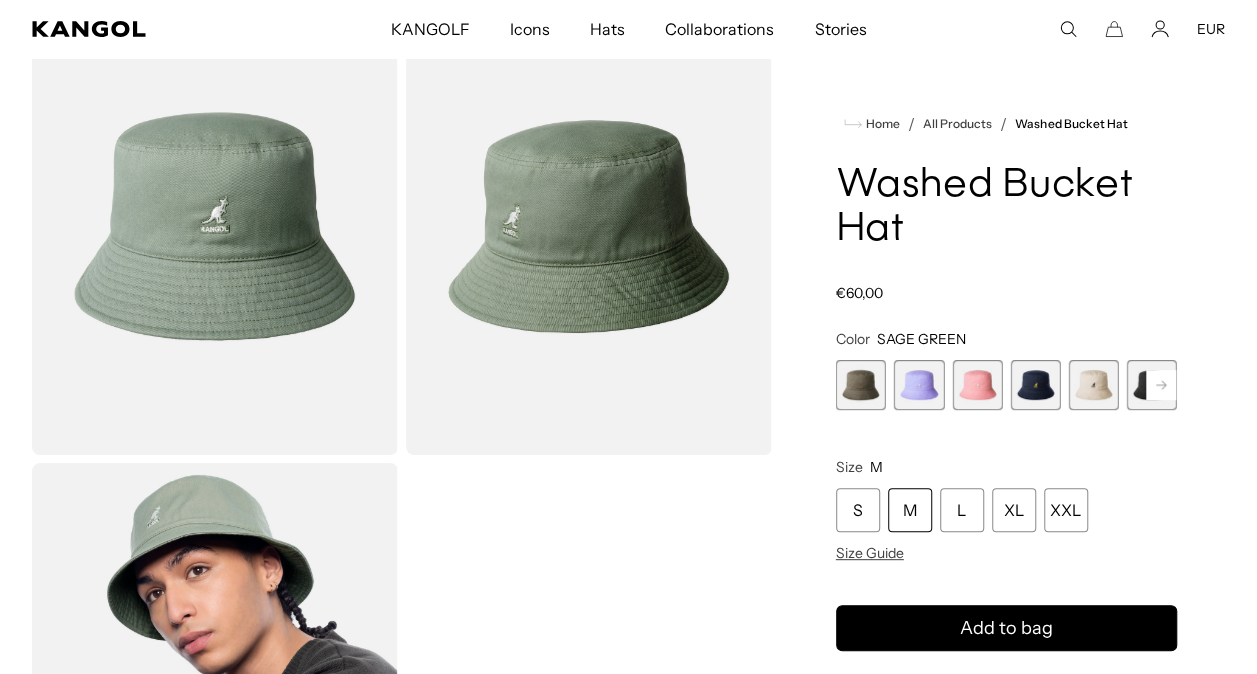 click 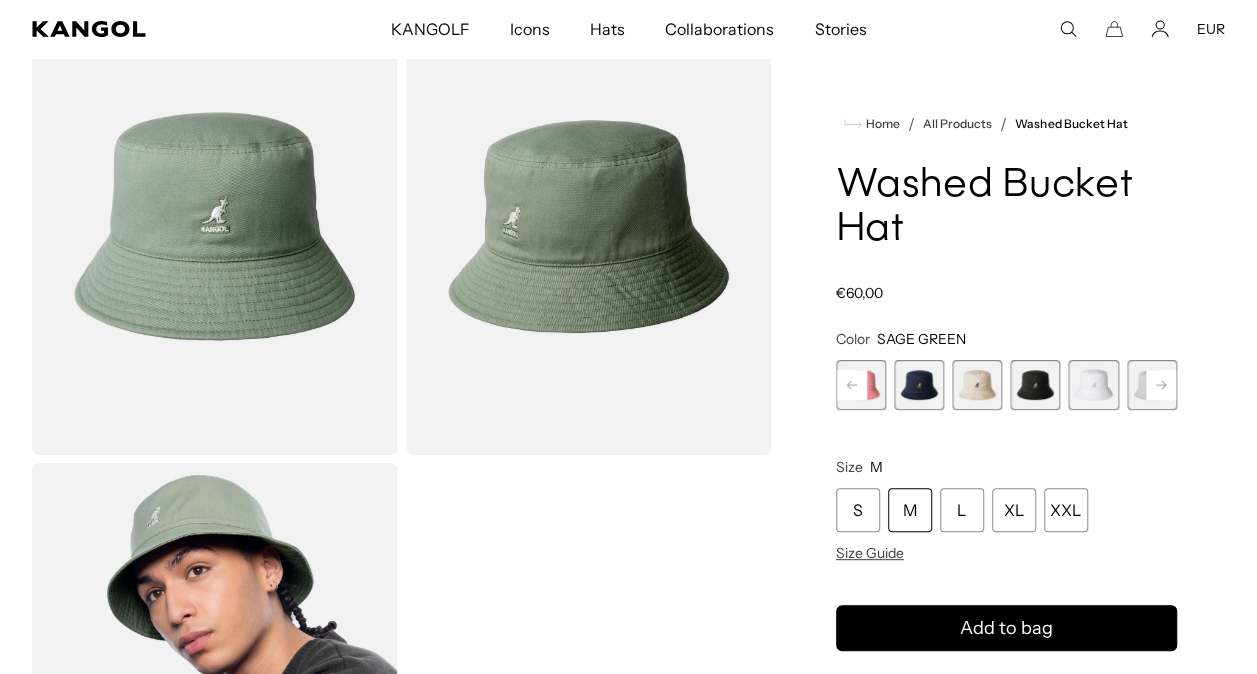 click at bounding box center [977, 385] 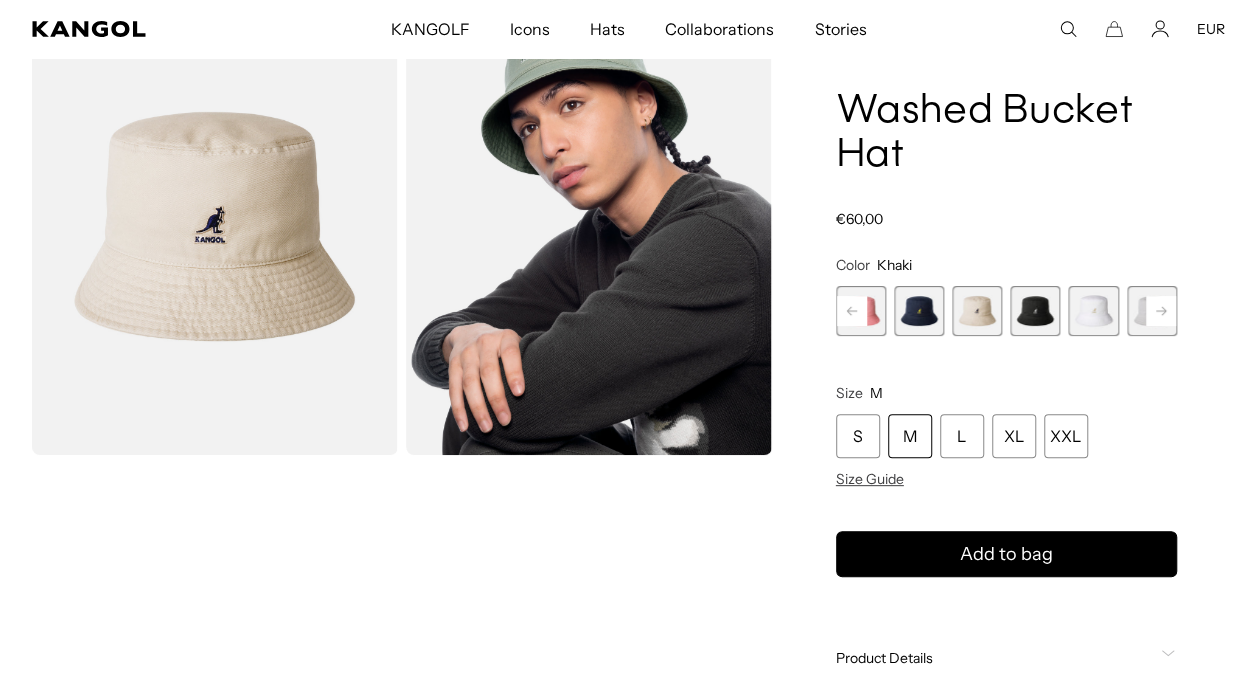 scroll, scrollTop: 45, scrollLeft: 0, axis: vertical 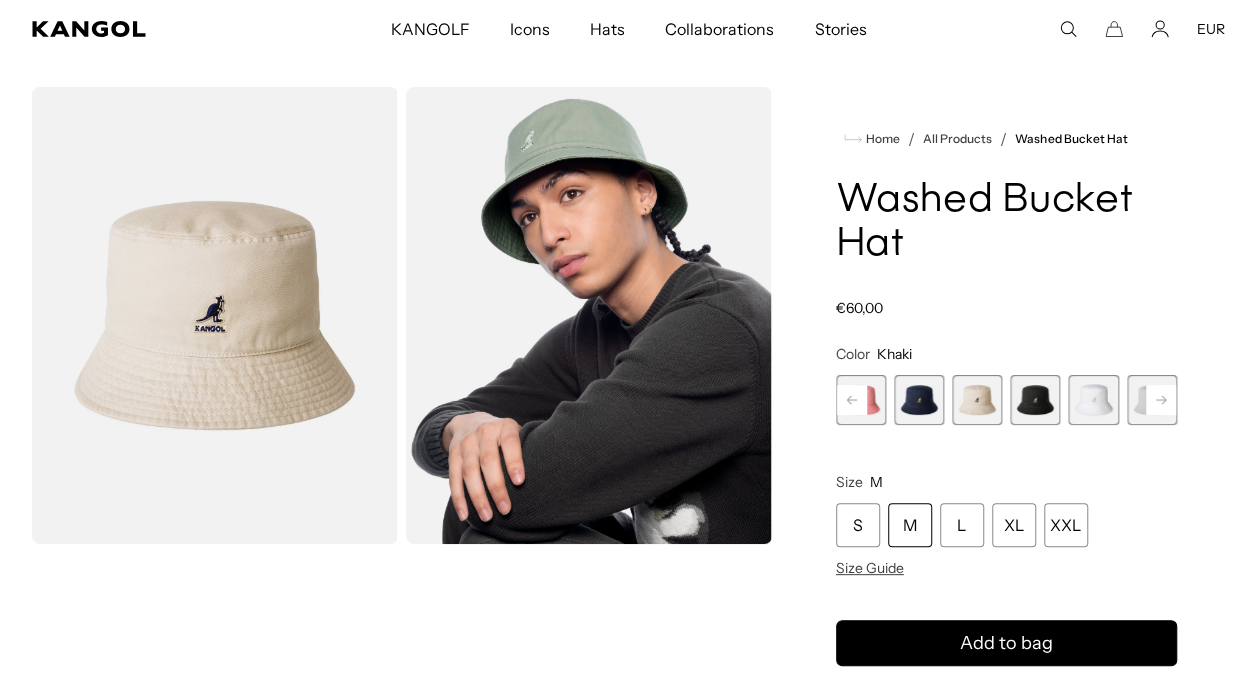click at bounding box center [215, 315] 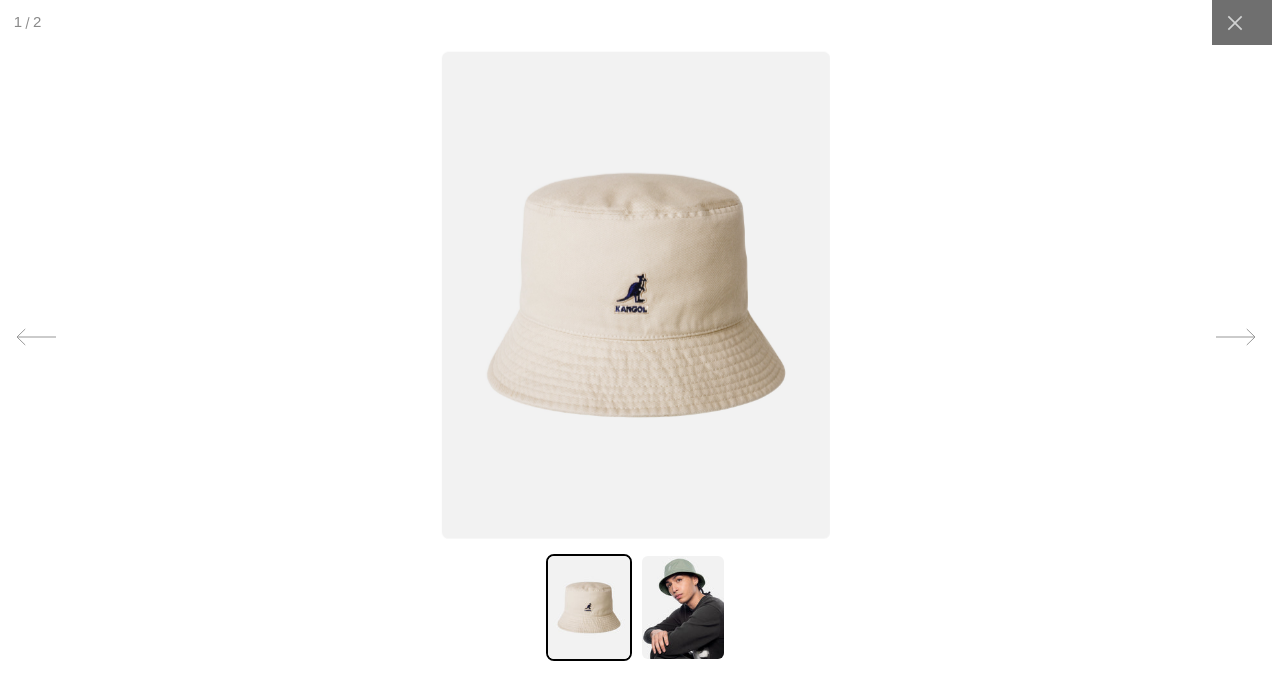 scroll, scrollTop: 0, scrollLeft: 0, axis: both 